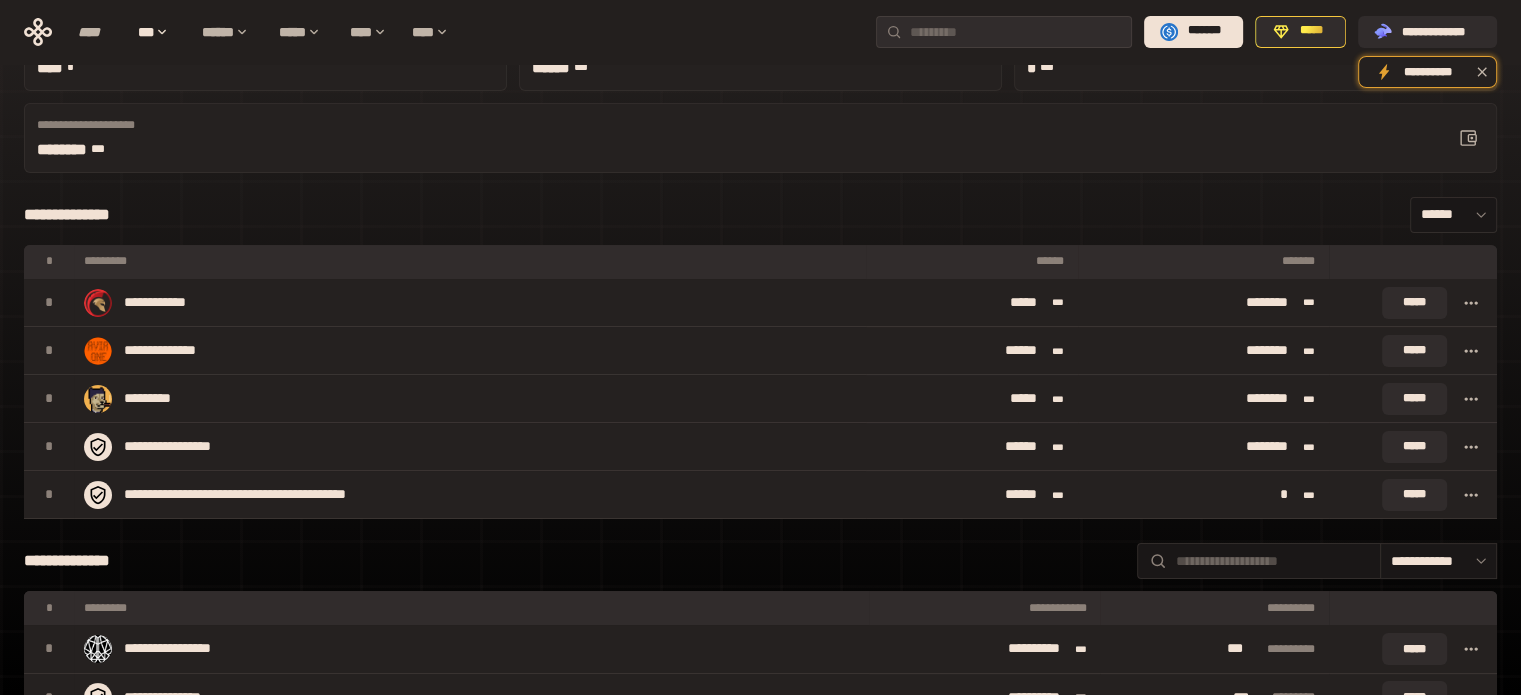 scroll, scrollTop: 0, scrollLeft: 0, axis: both 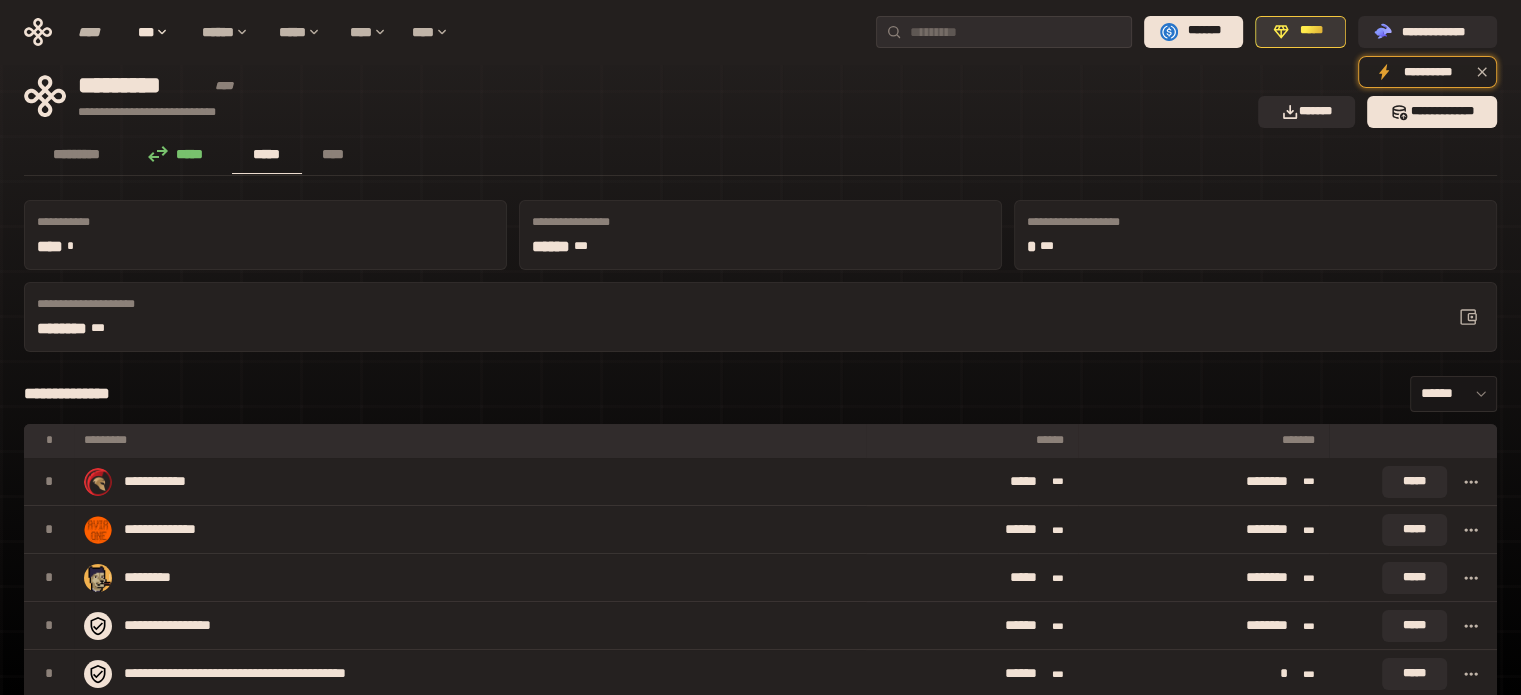 click on "*****" at bounding box center (1300, 32) 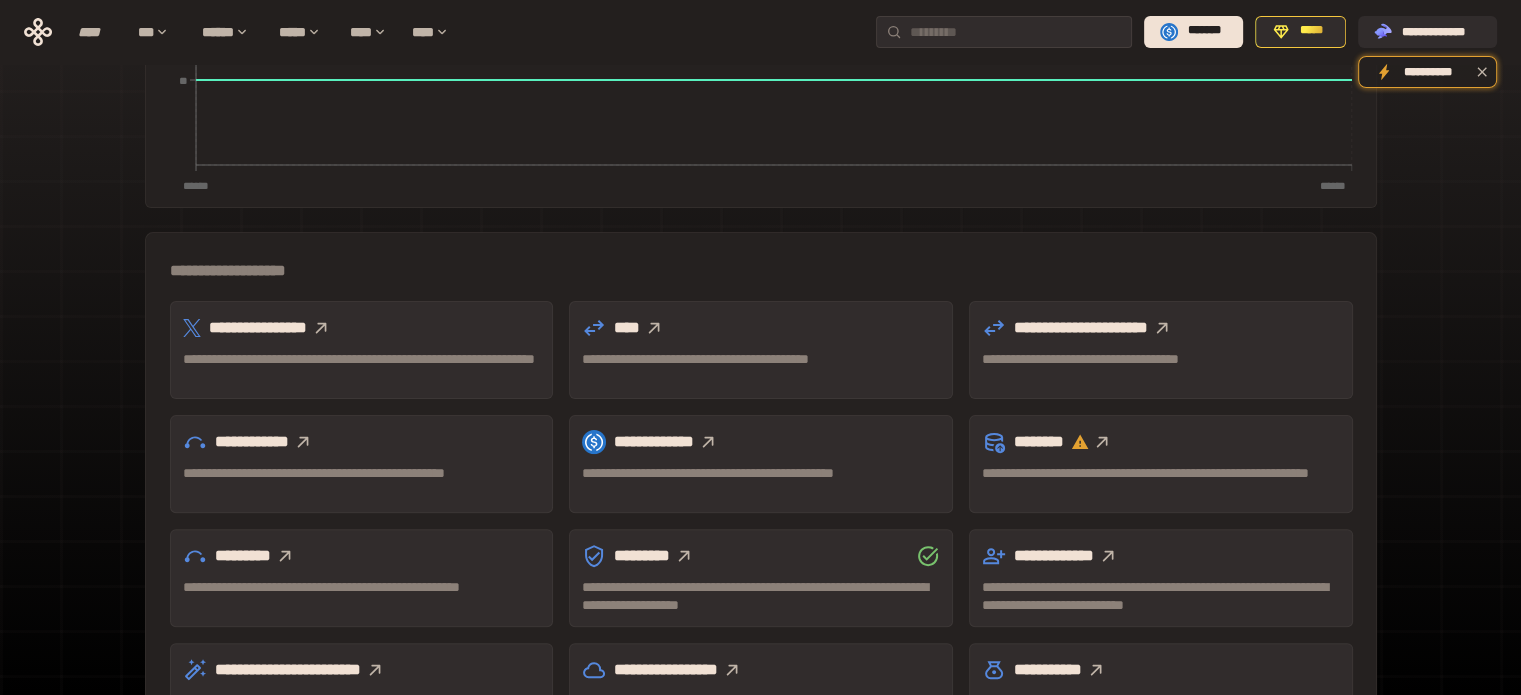 scroll, scrollTop: 515, scrollLeft: 0, axis: vertical 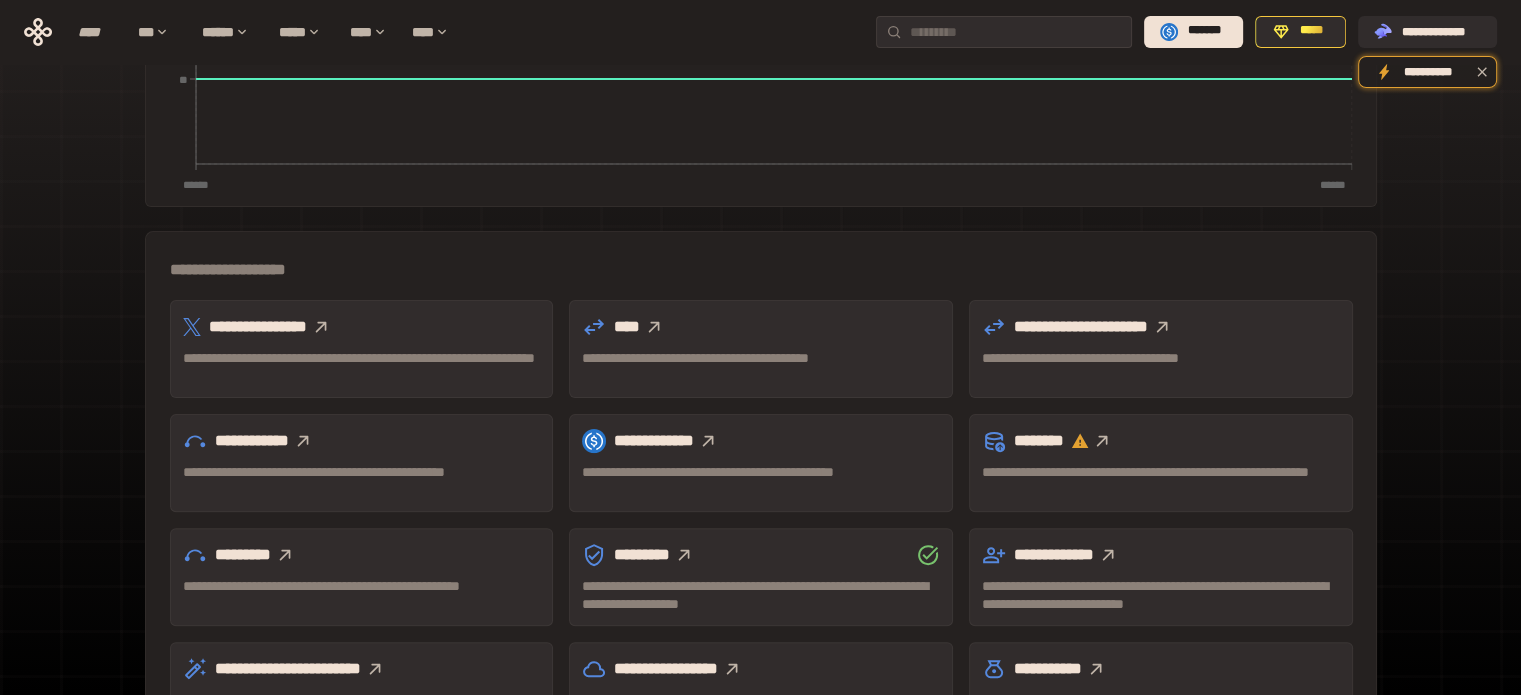drag, startPoint x: 688, startPoint y: 260, endPoint x: 638, endPoint y: 220, distance: 64.03124 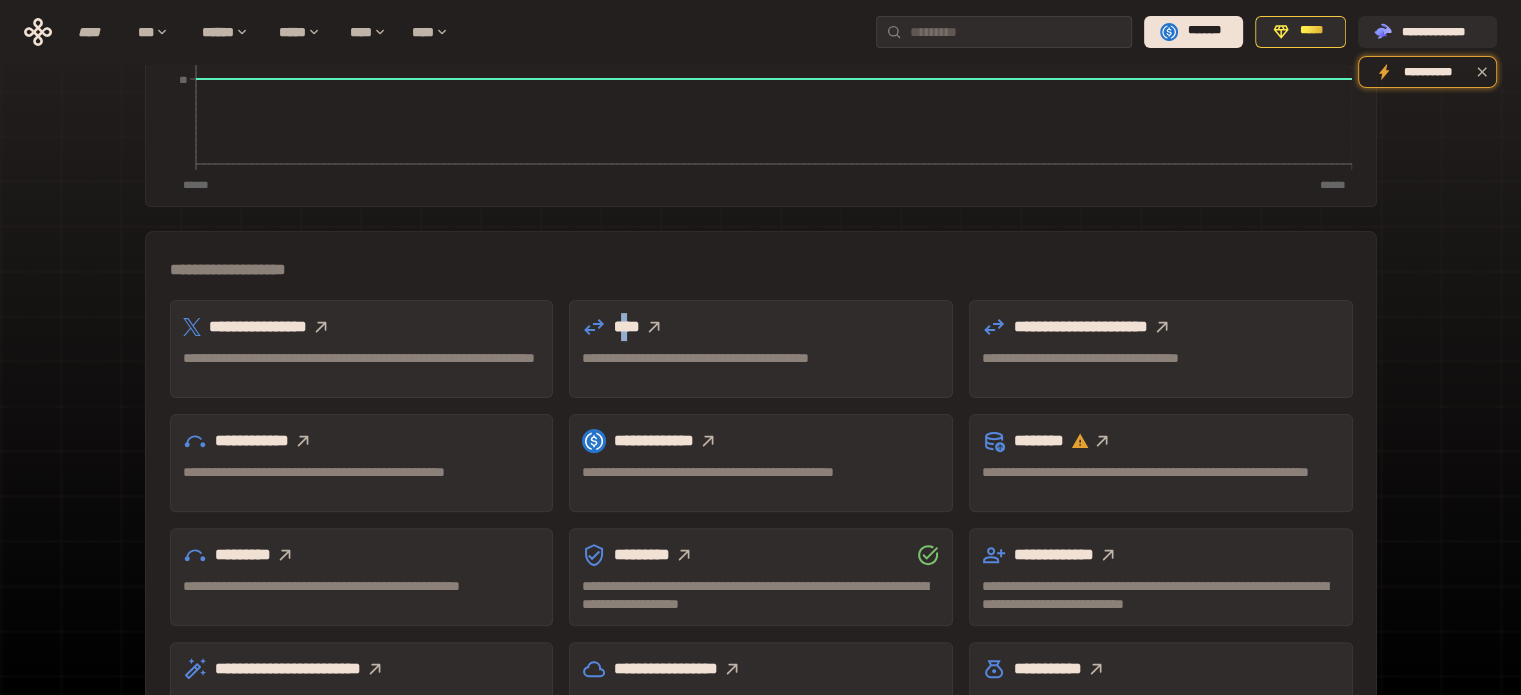 click 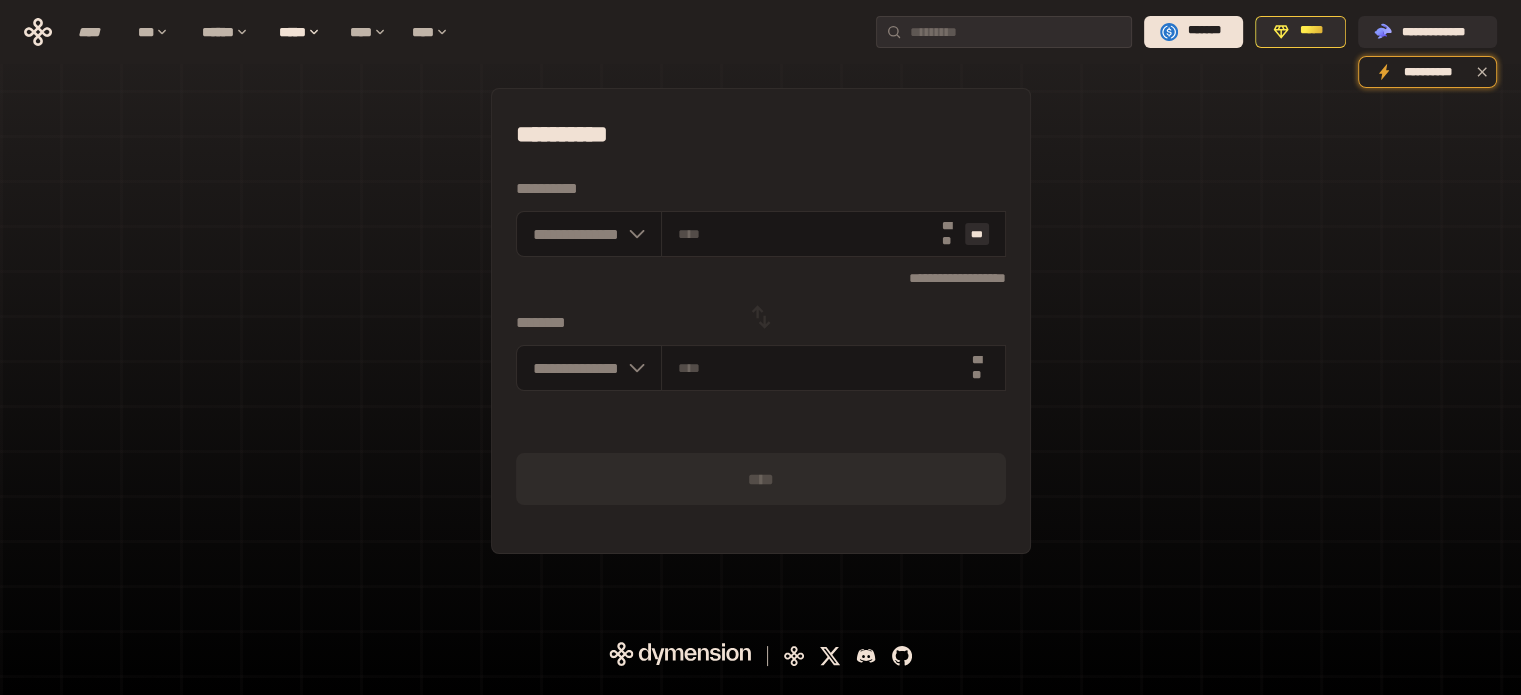 scroll, scrollTop: 0, scrollLeft: 0, axis: both 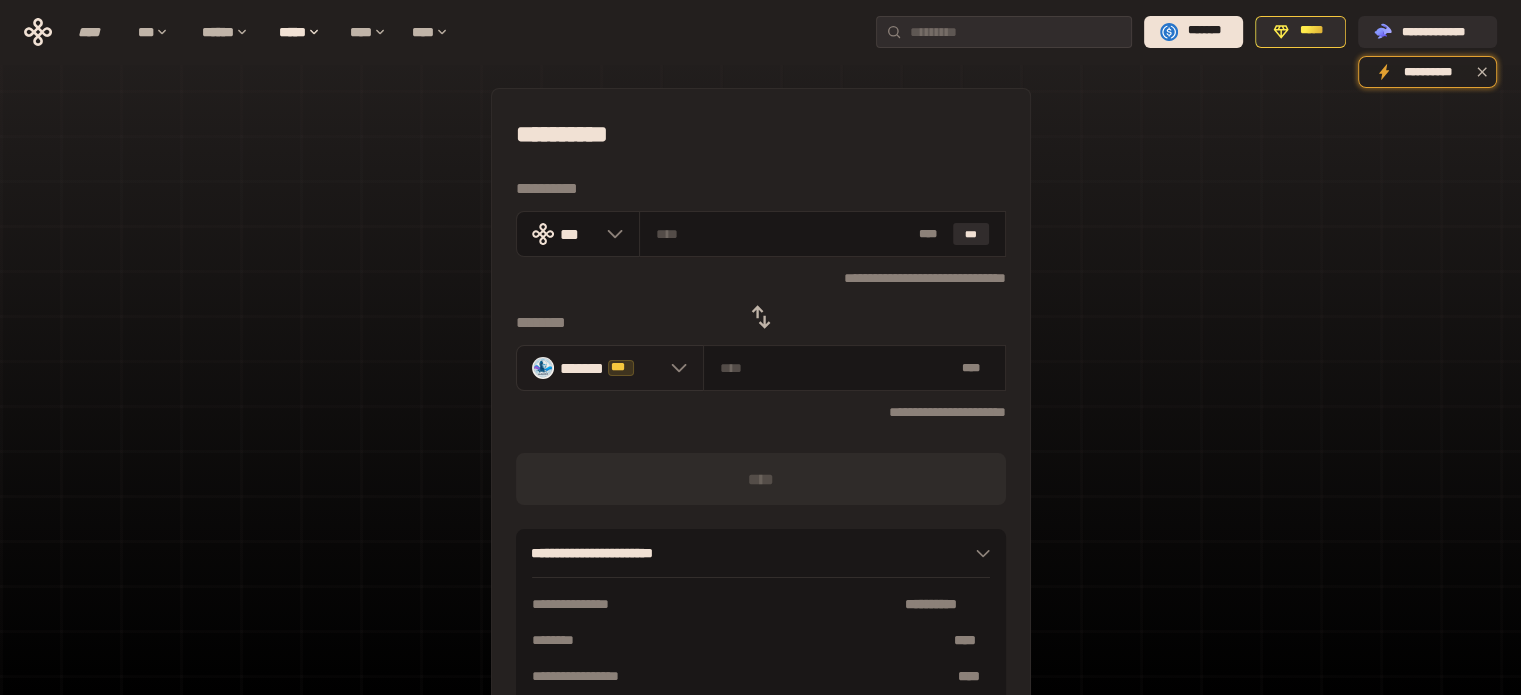 click 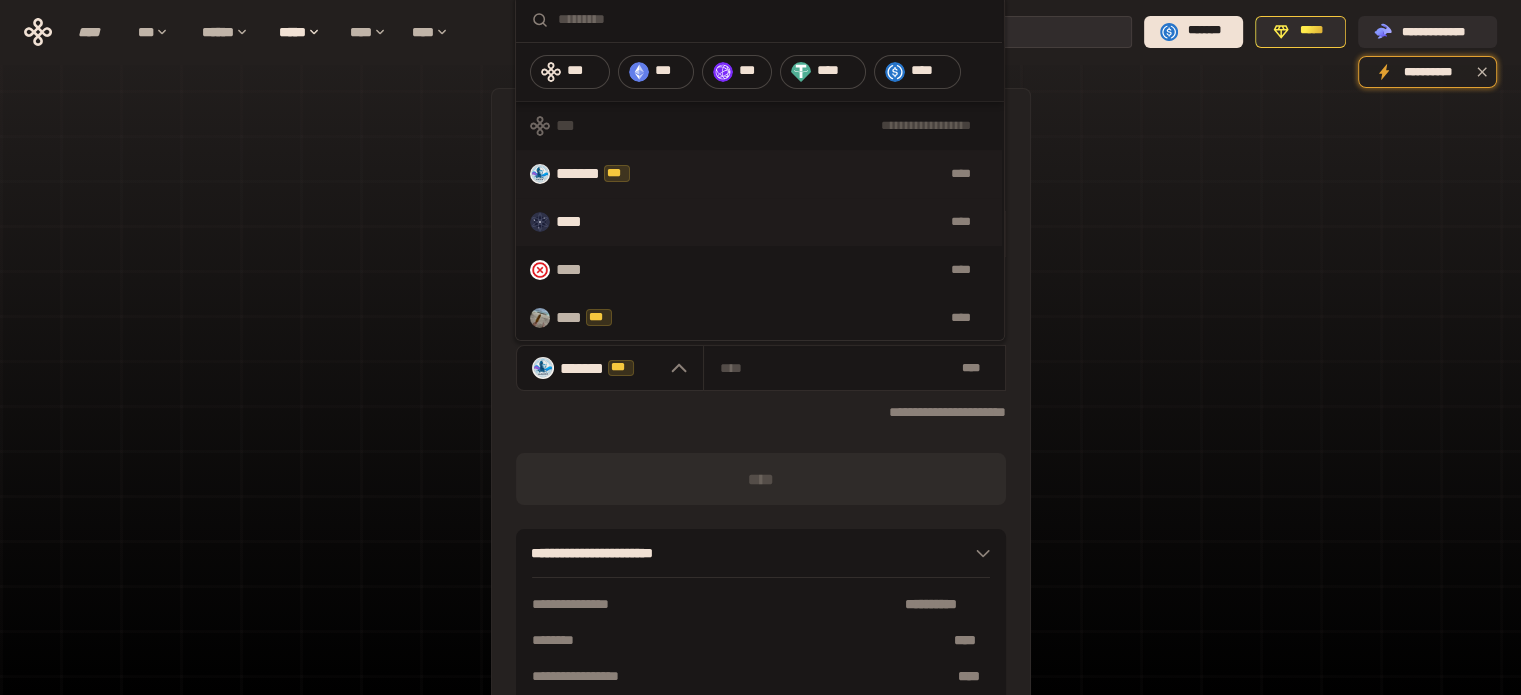 scroll, scrollTop: 0, scrollLeft: 4, axis: horizontal 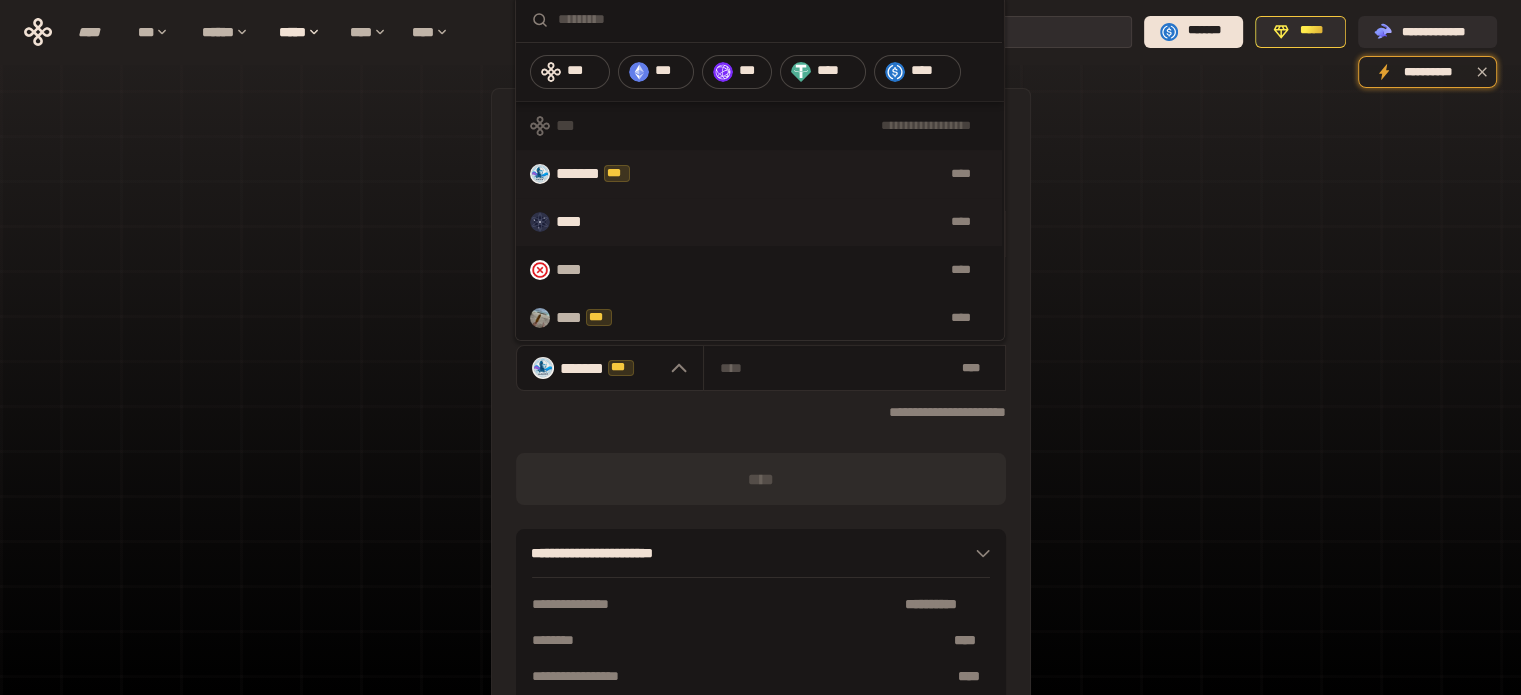 click on "****" at bounding box center [799, 222] 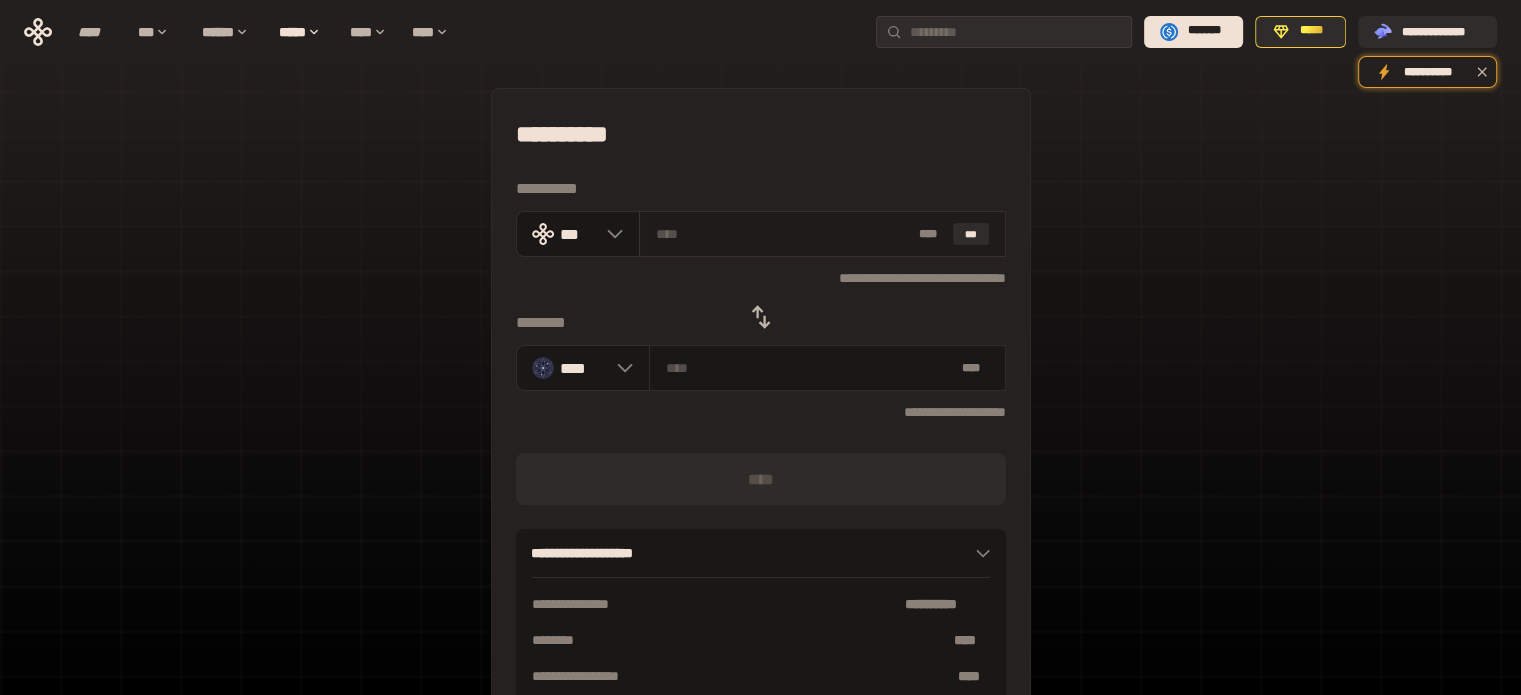 click on "* ** ***" at bounding box center (822, 234) 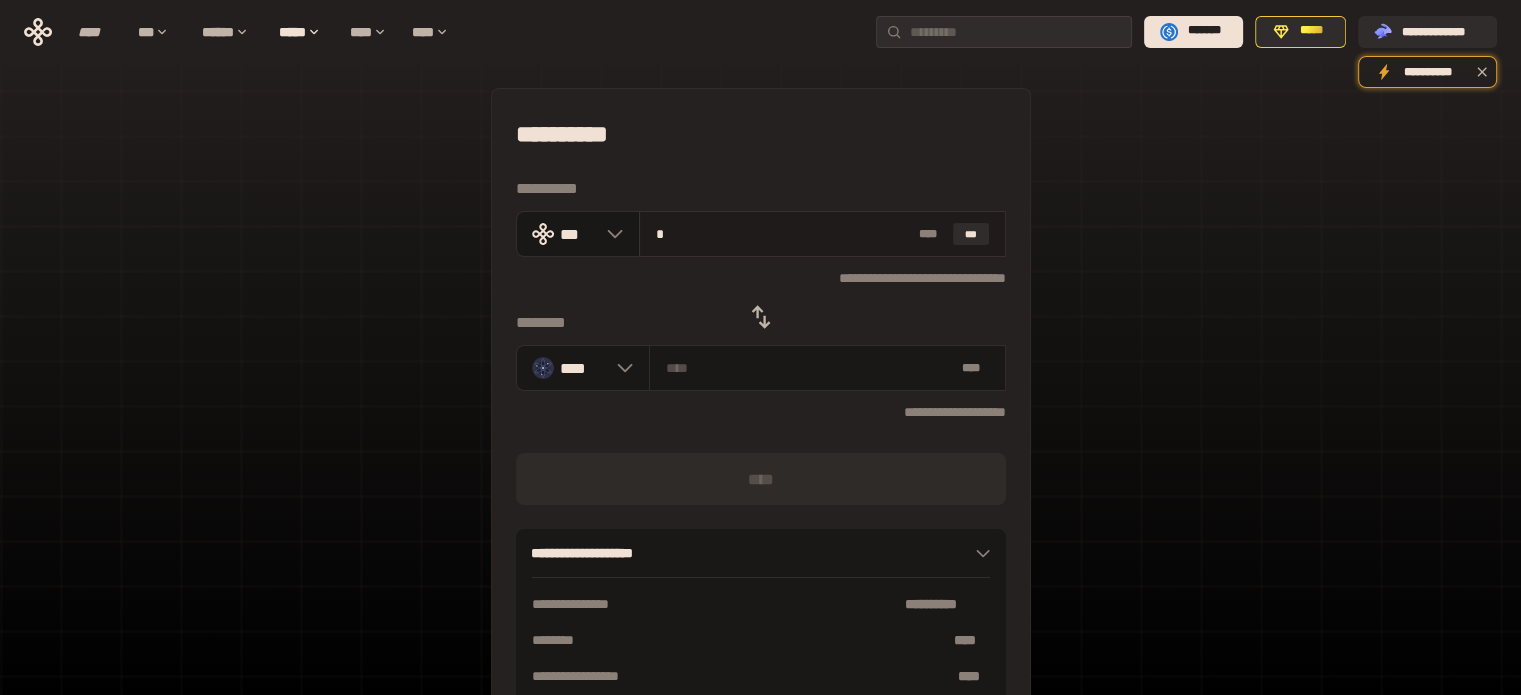 type on "********" 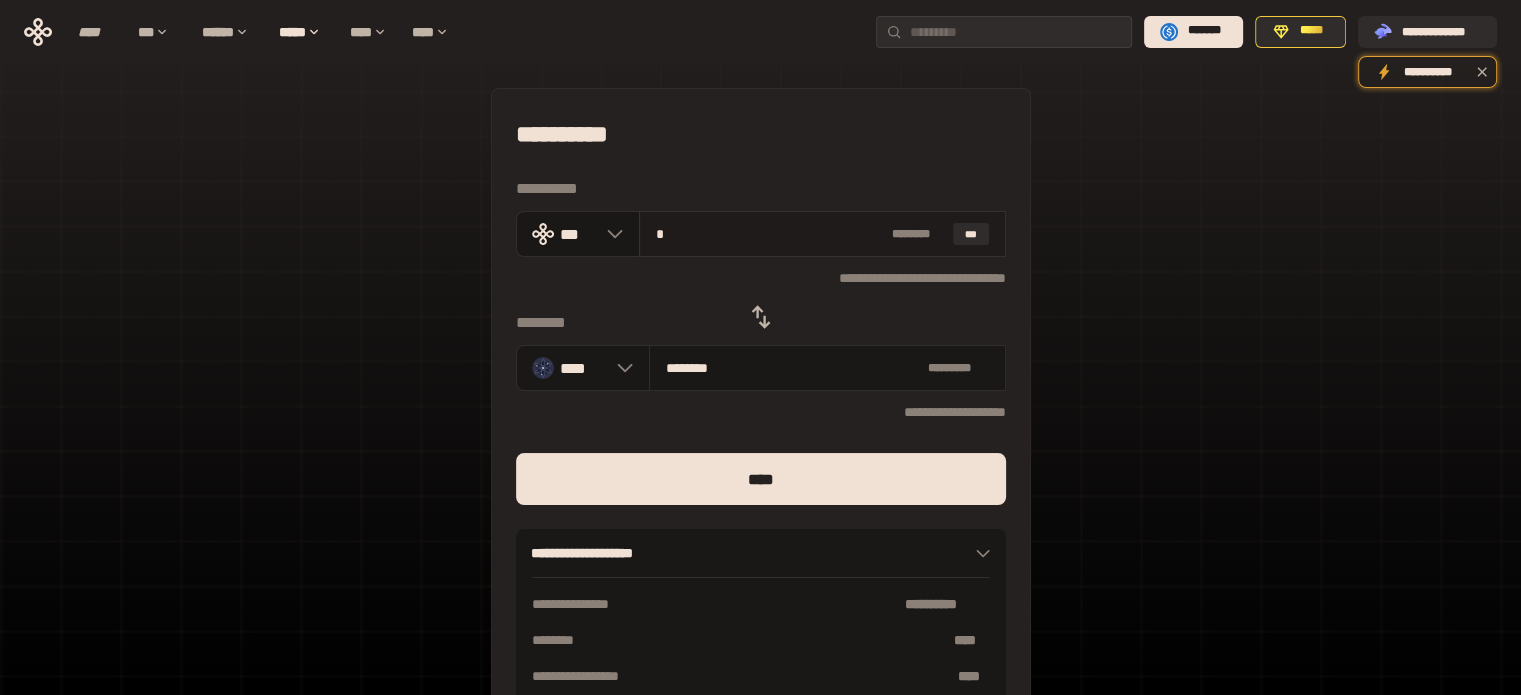 type 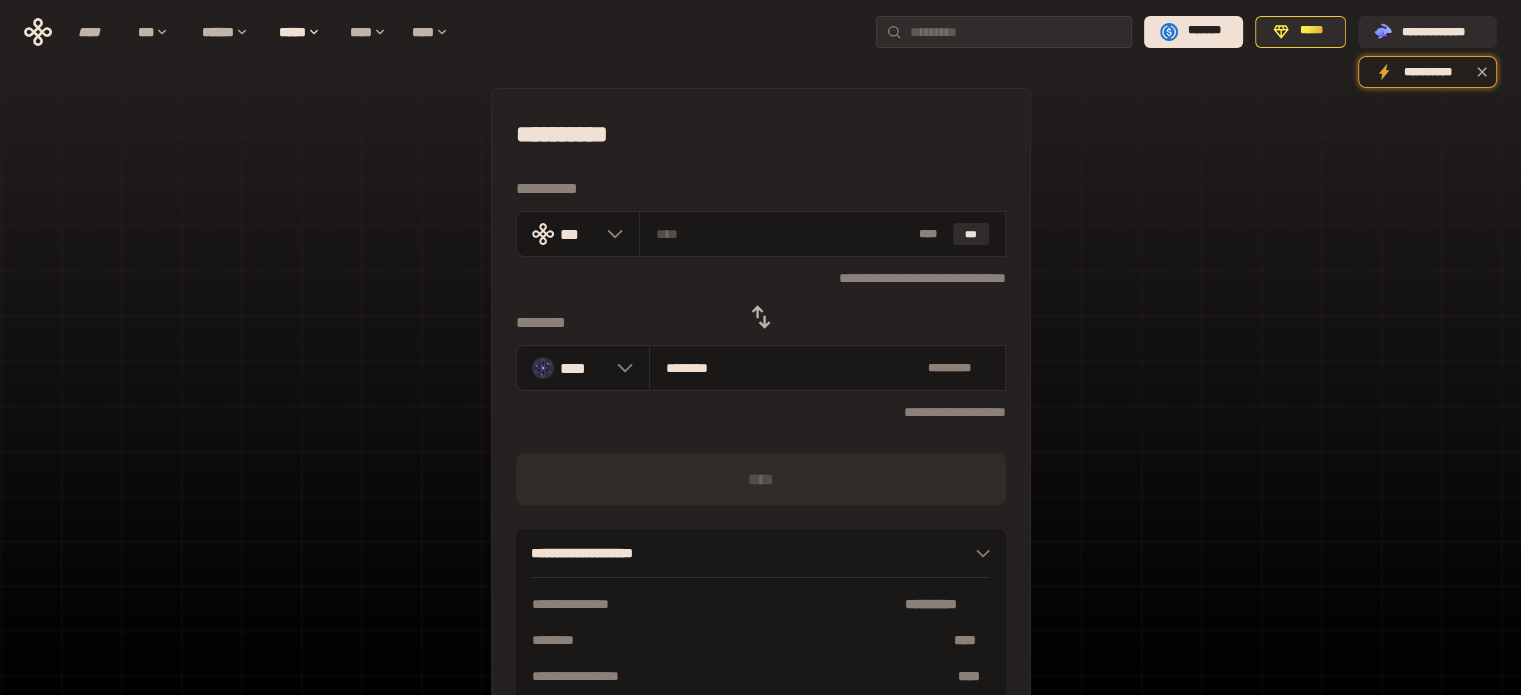 click on "[FIRST] [LAST] [STREET] [NUMBER] [CITY] [STATE] [POSTAL_CODE] [COUNTRY] [PHONE] [EMAIL]" at bounding box center (760, 444) 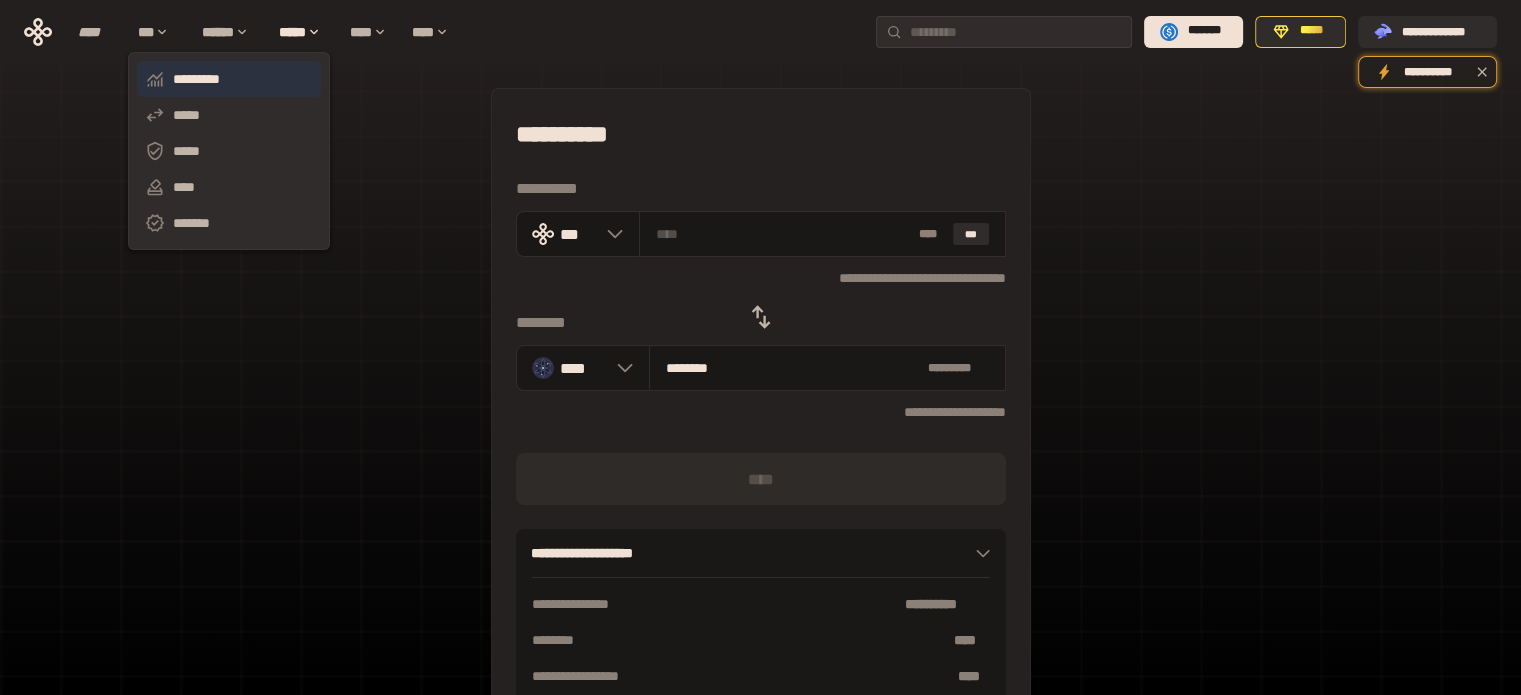 click on "*********" at bounding box center (229, 79) 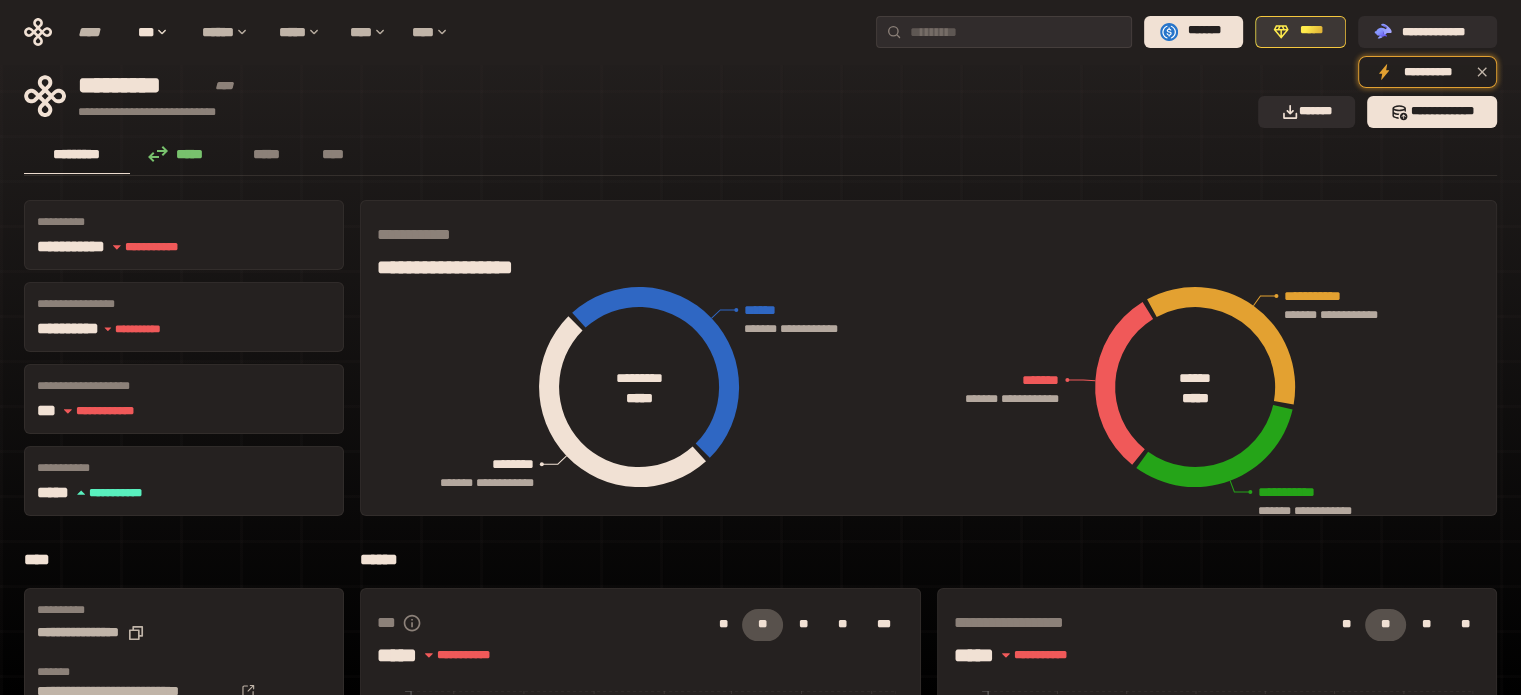 click on "*****" at bounding box center (1300, 32) 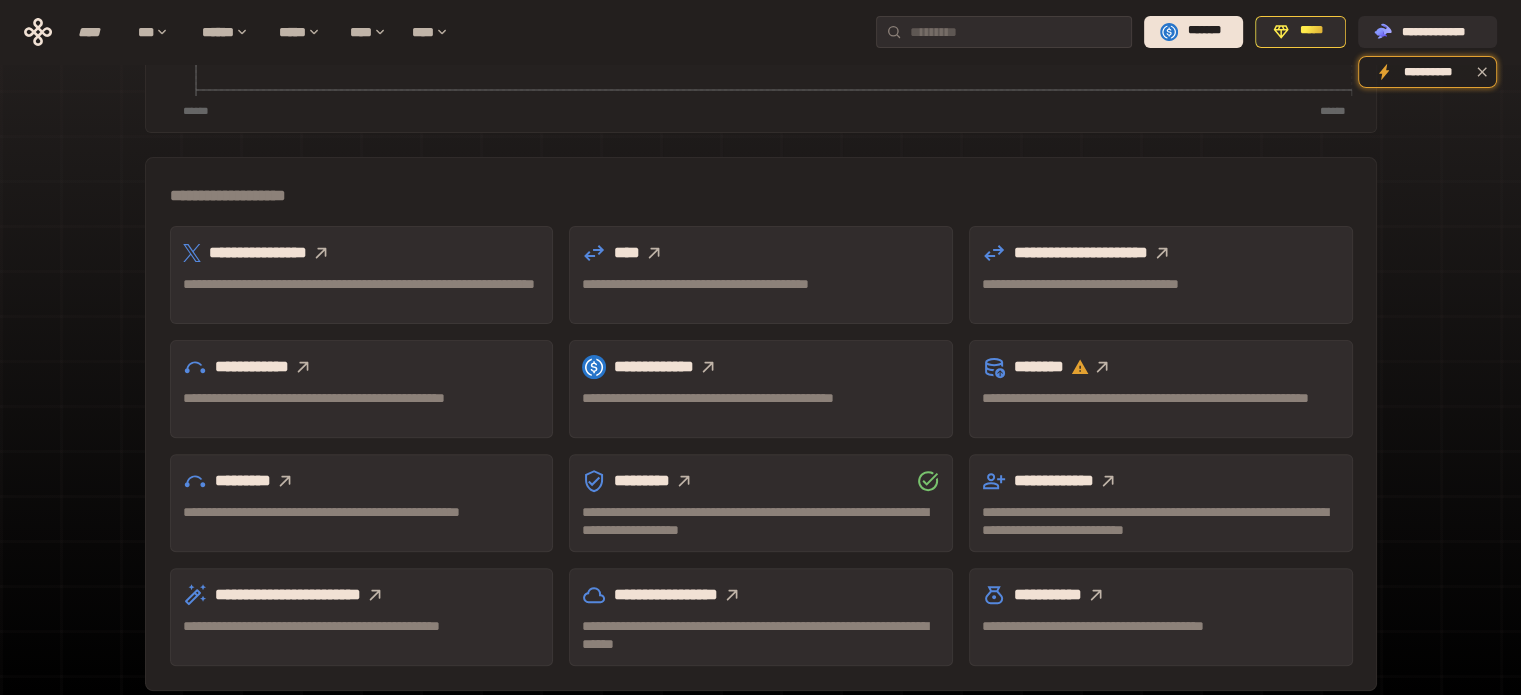 scroll, scrollTop: 588, scrollLeft: 0, axis: vertical 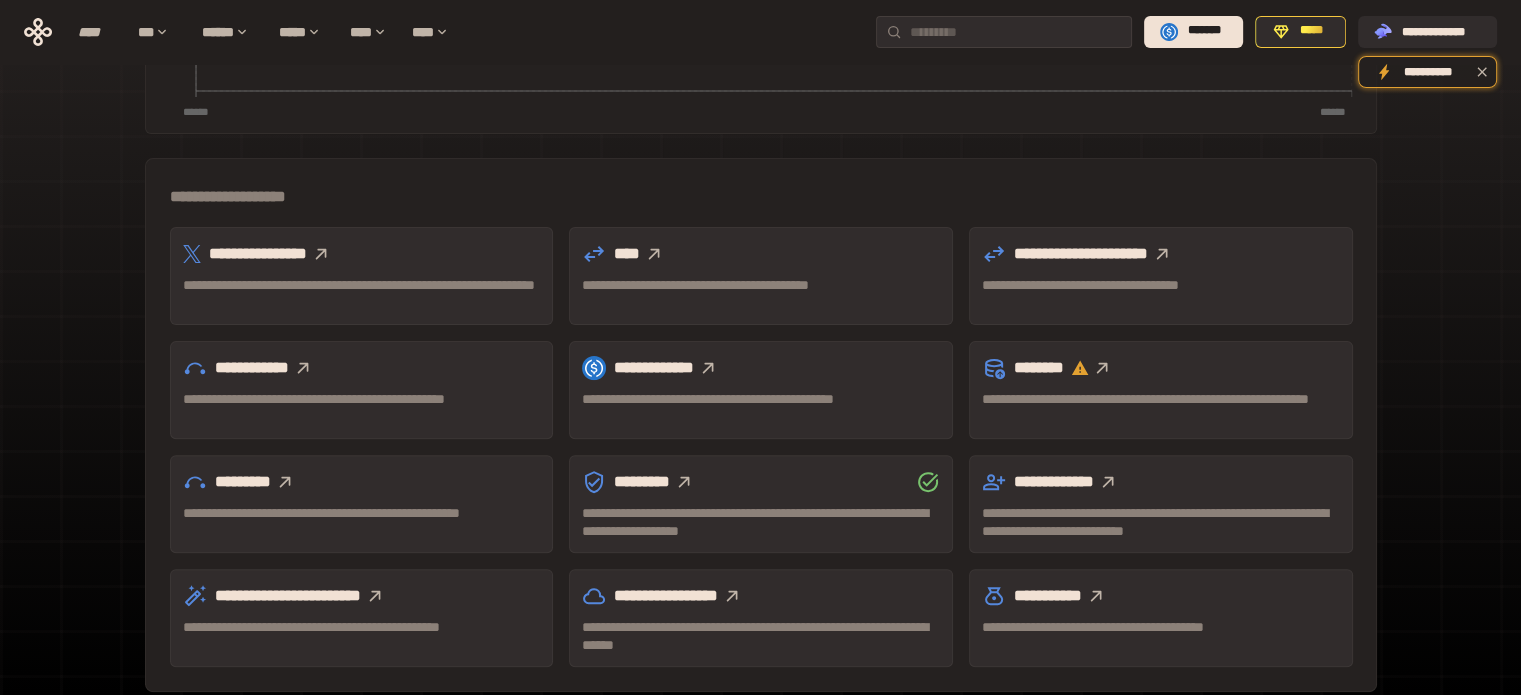 click 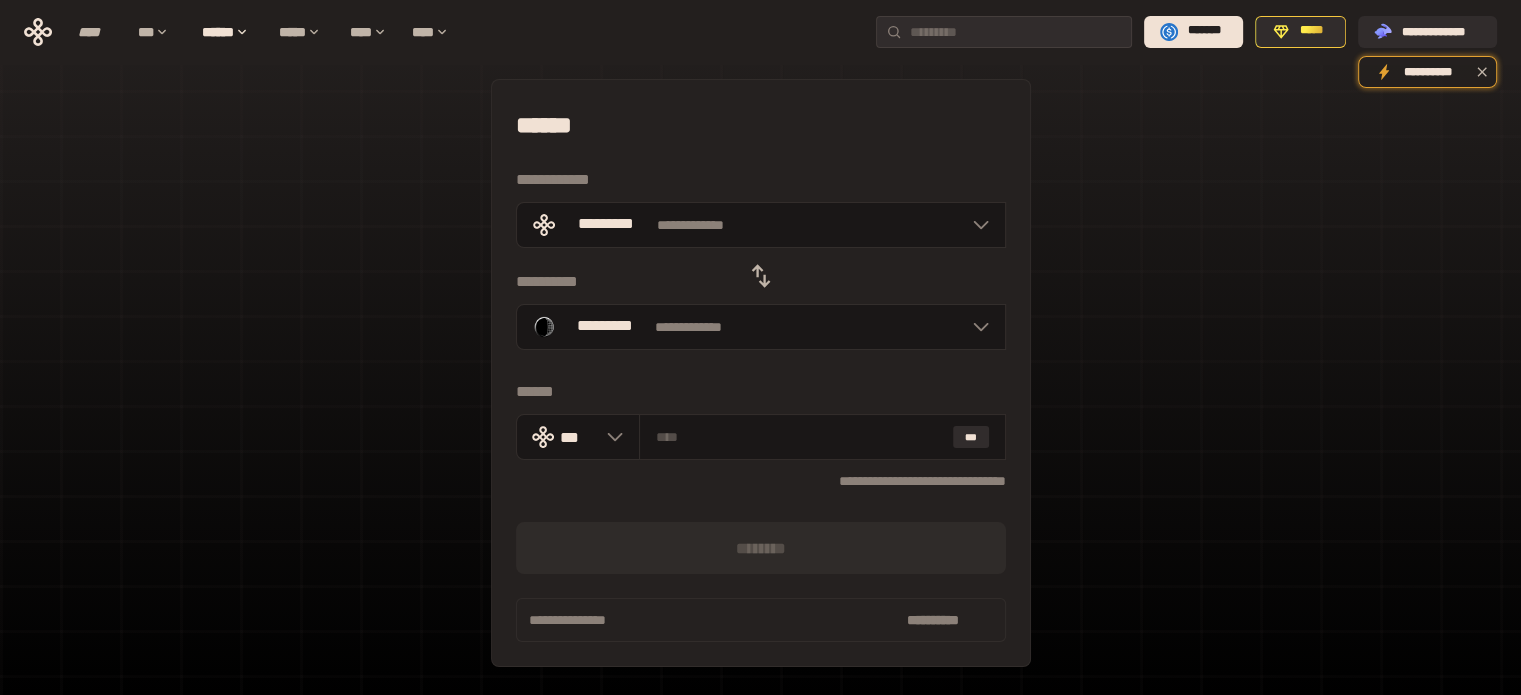 scroll, scrollTop: 8, scrollLeft: 0, axis: vertical 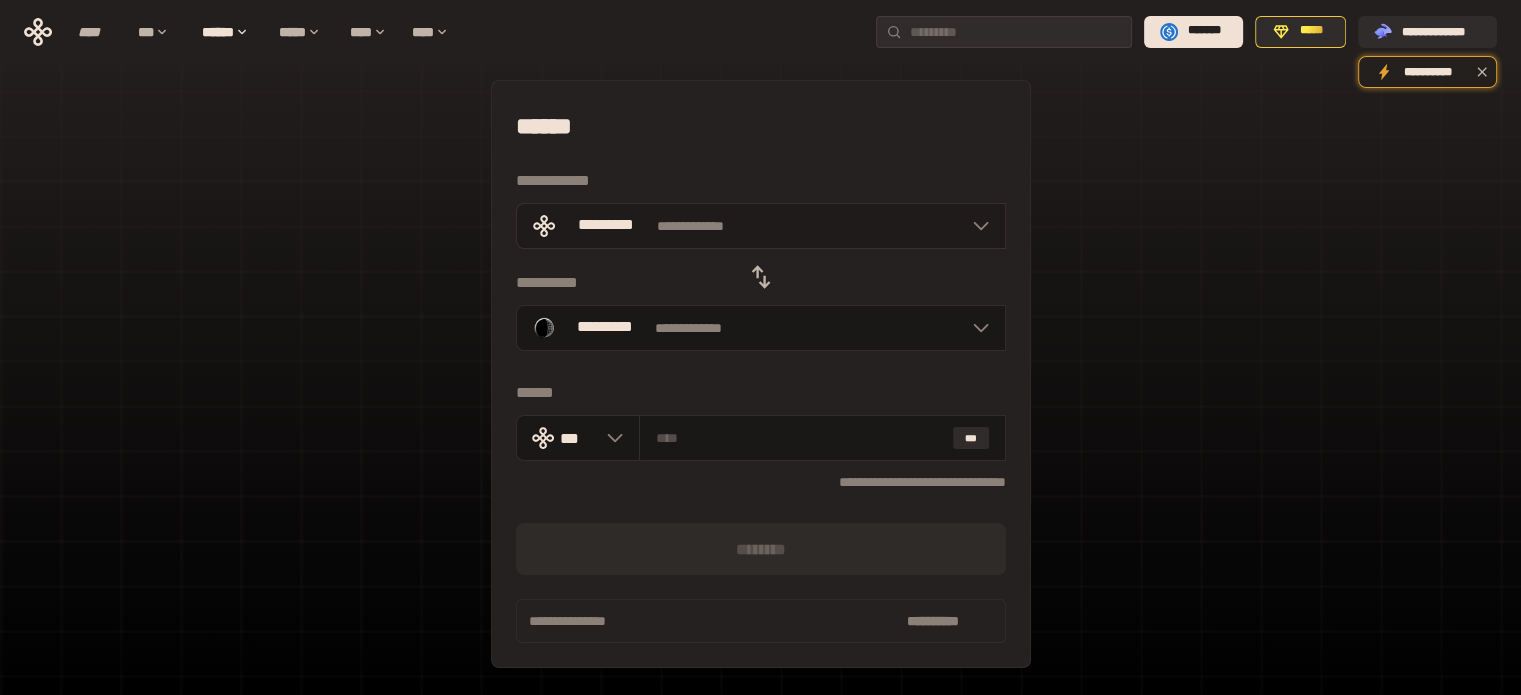 click on "**********" at bounding box center (761, 226) 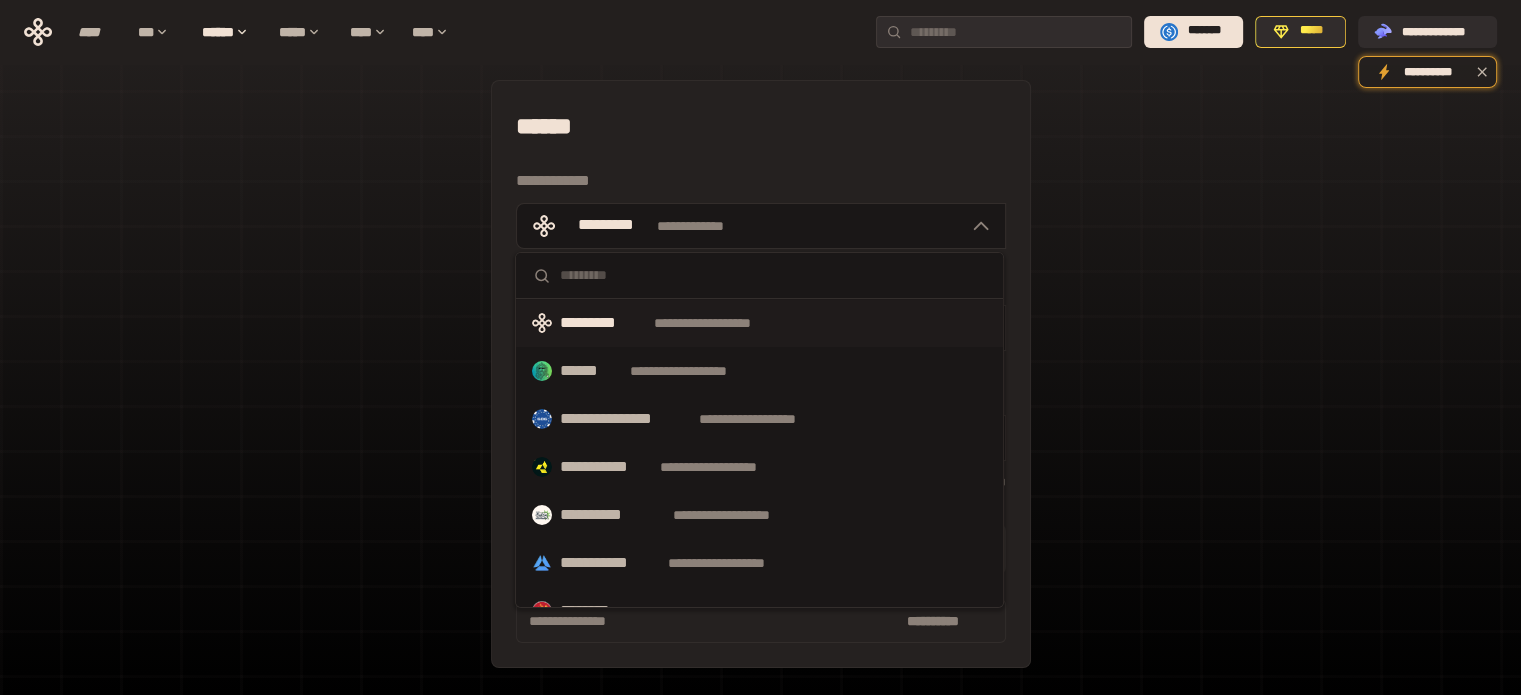 click on "[FIRST] [LAST] [STREET] [NUMBER] [CITY] [STATE] [POSTAL_CODE] [COUNTRY] [PHONE] [EMAIL]" at bounding box center (760, 437) 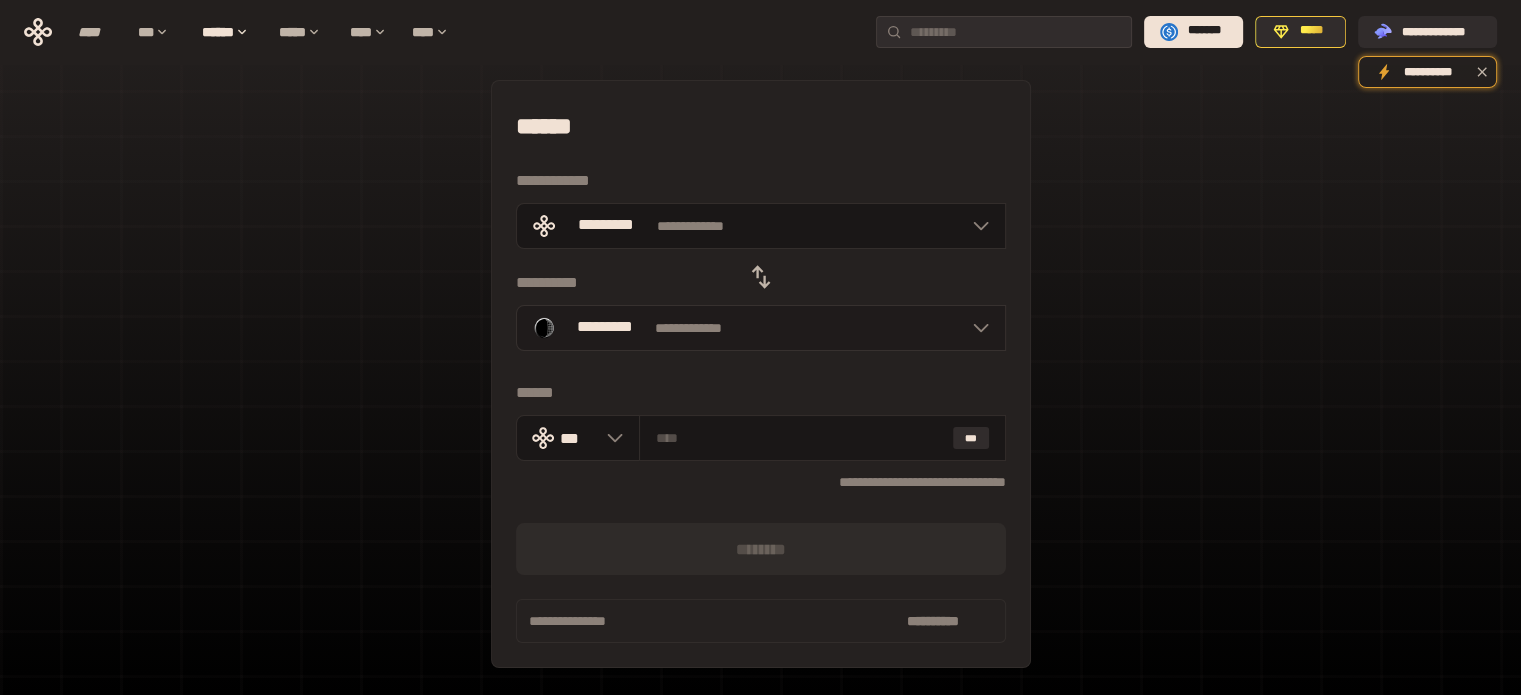 click on "*********" at bounding box center [605, 327] 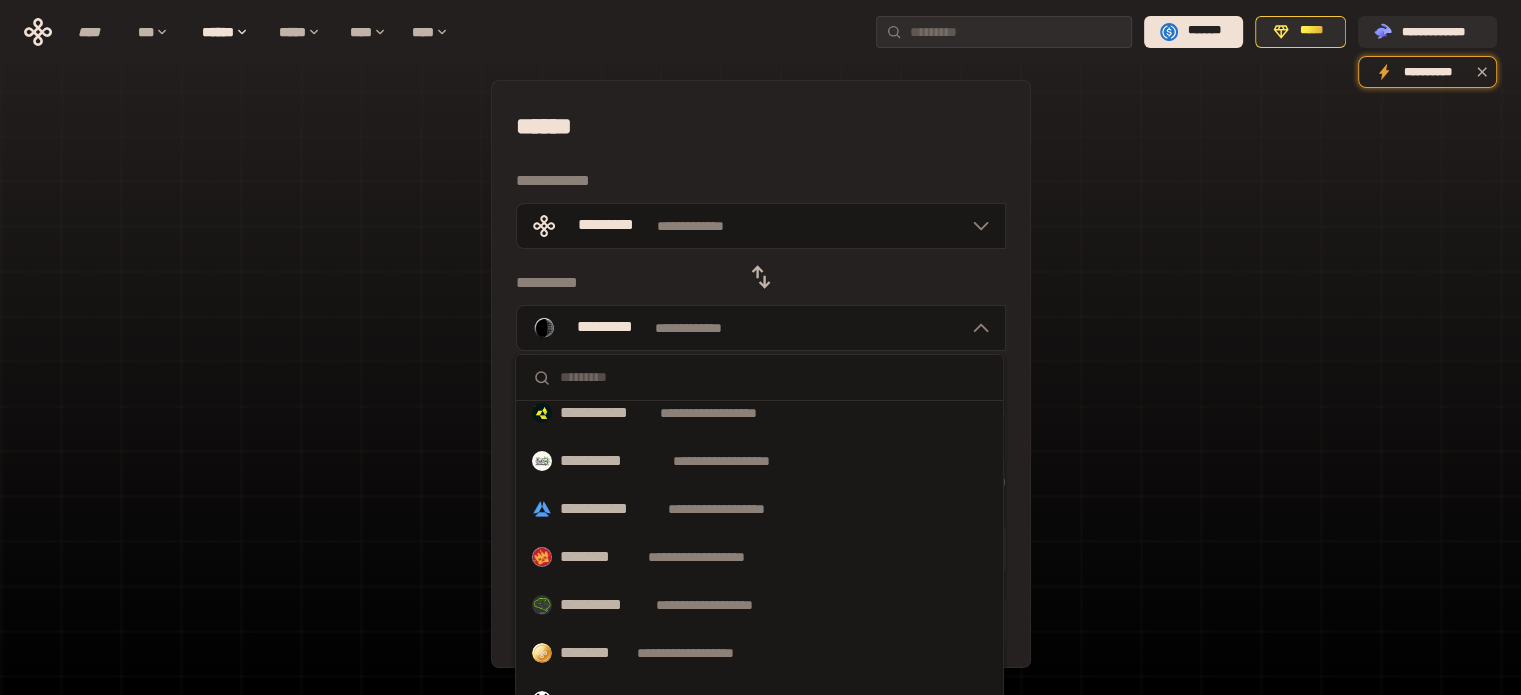 scroll, scrollTop: 167, scrollLeft: 0, axis: vertical 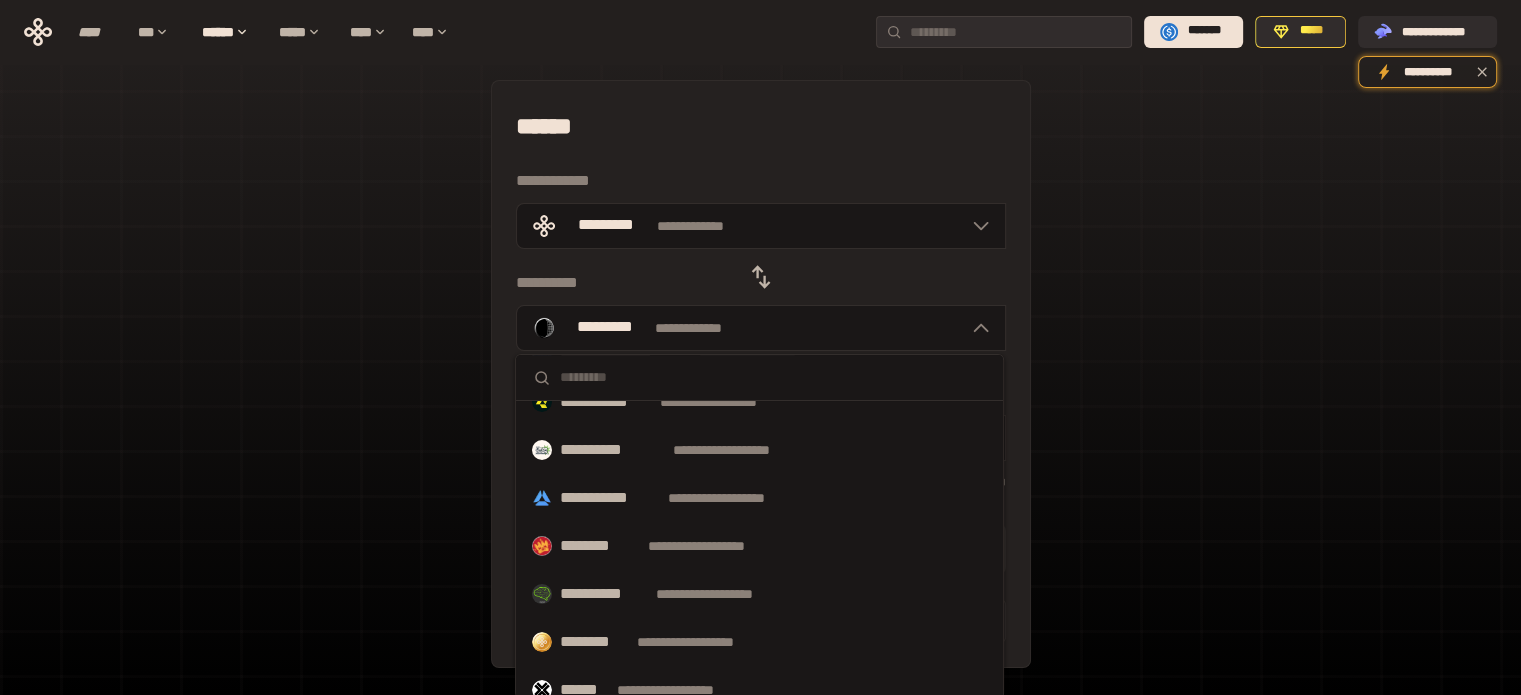 click on "[FIRST] [LAST] [STREET] [NUMBER] [CITY] [STATE] [POSTAL_CODE] [COUNTRY] [PHONE] [EMAIL]" at bounding box center (760, 437) 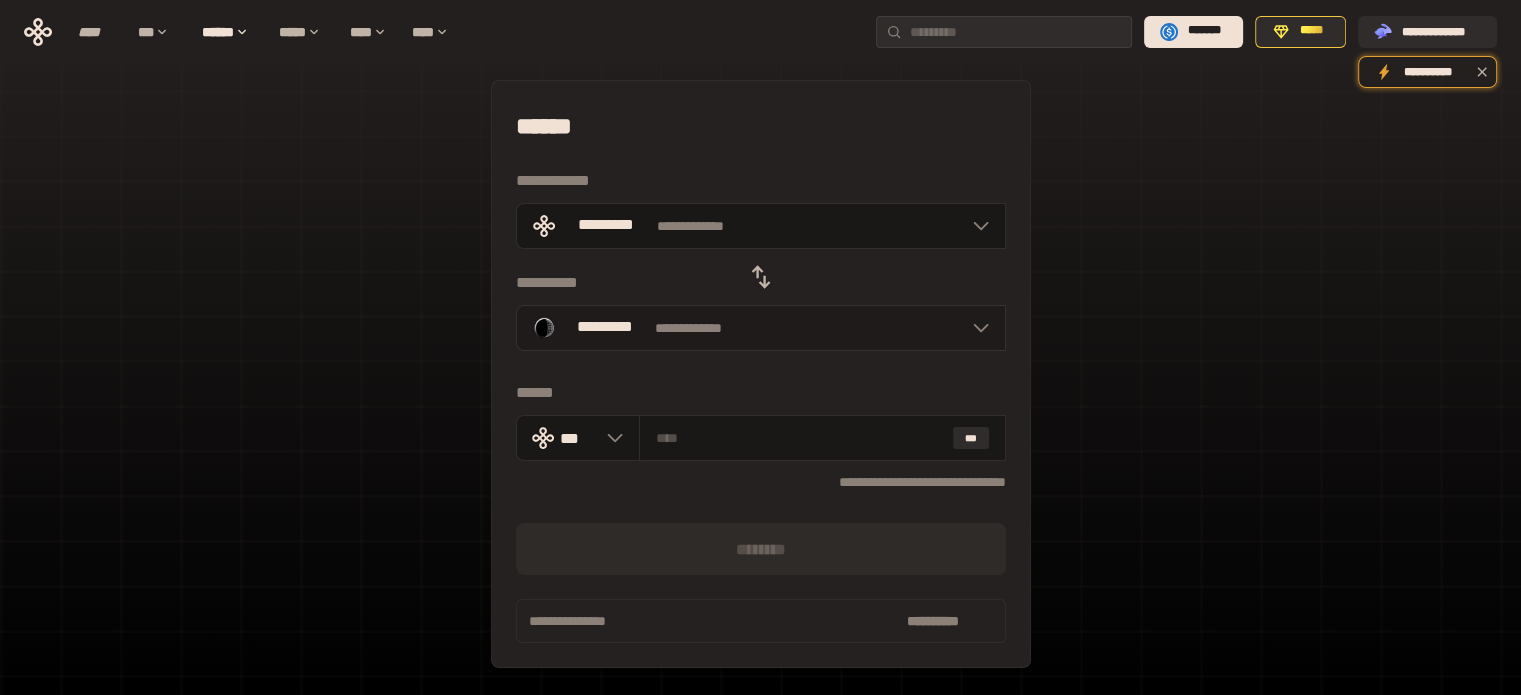 click on "**********" at bounding box center (761, 328) 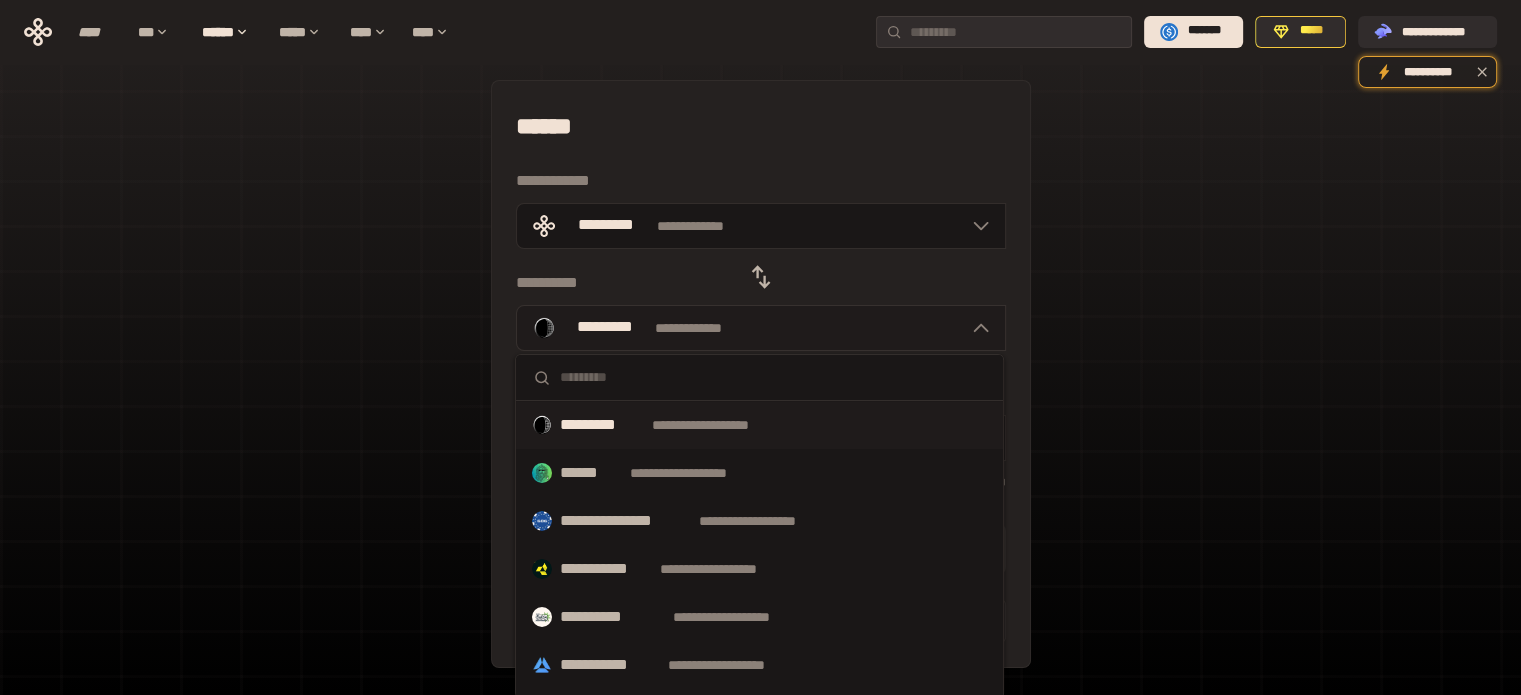 click on "**********" at bounding box center (761, 328) 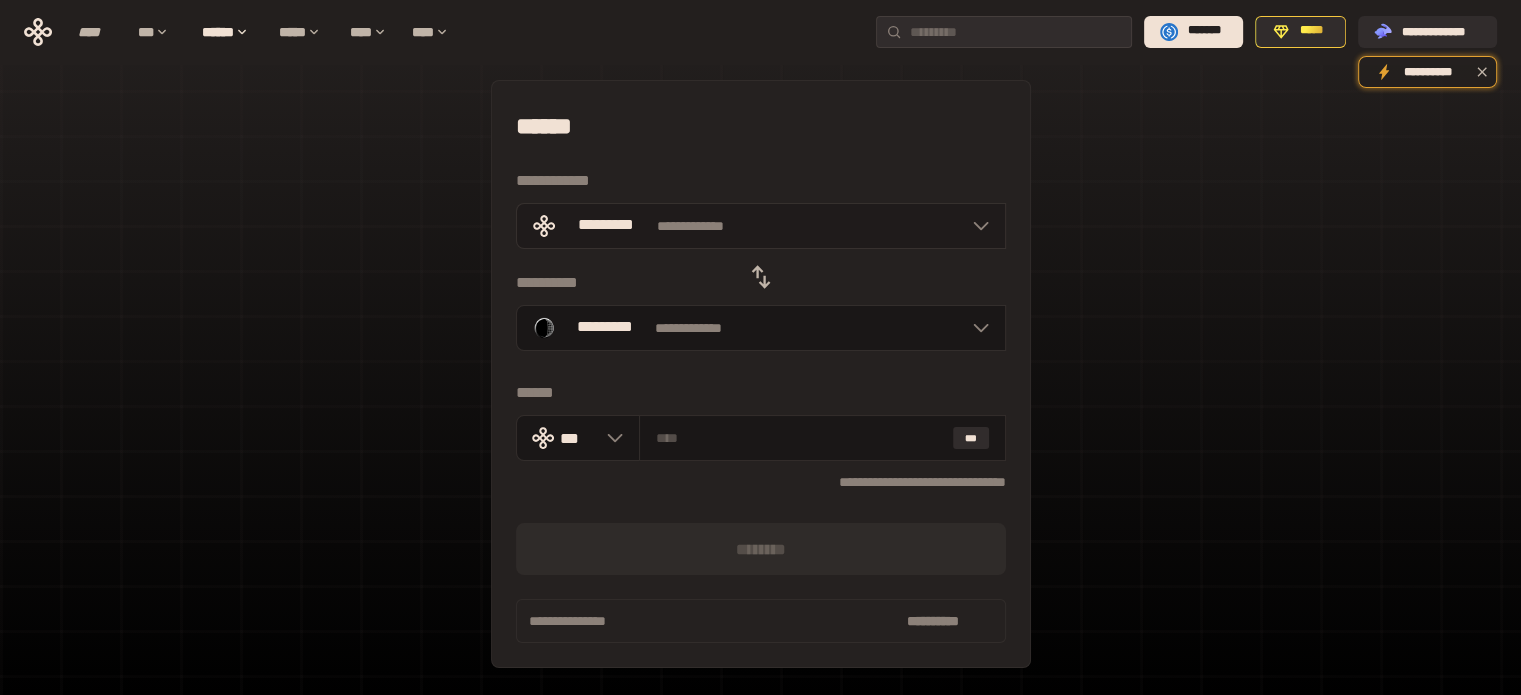 click on "**********" at bounding box center [761, 226] 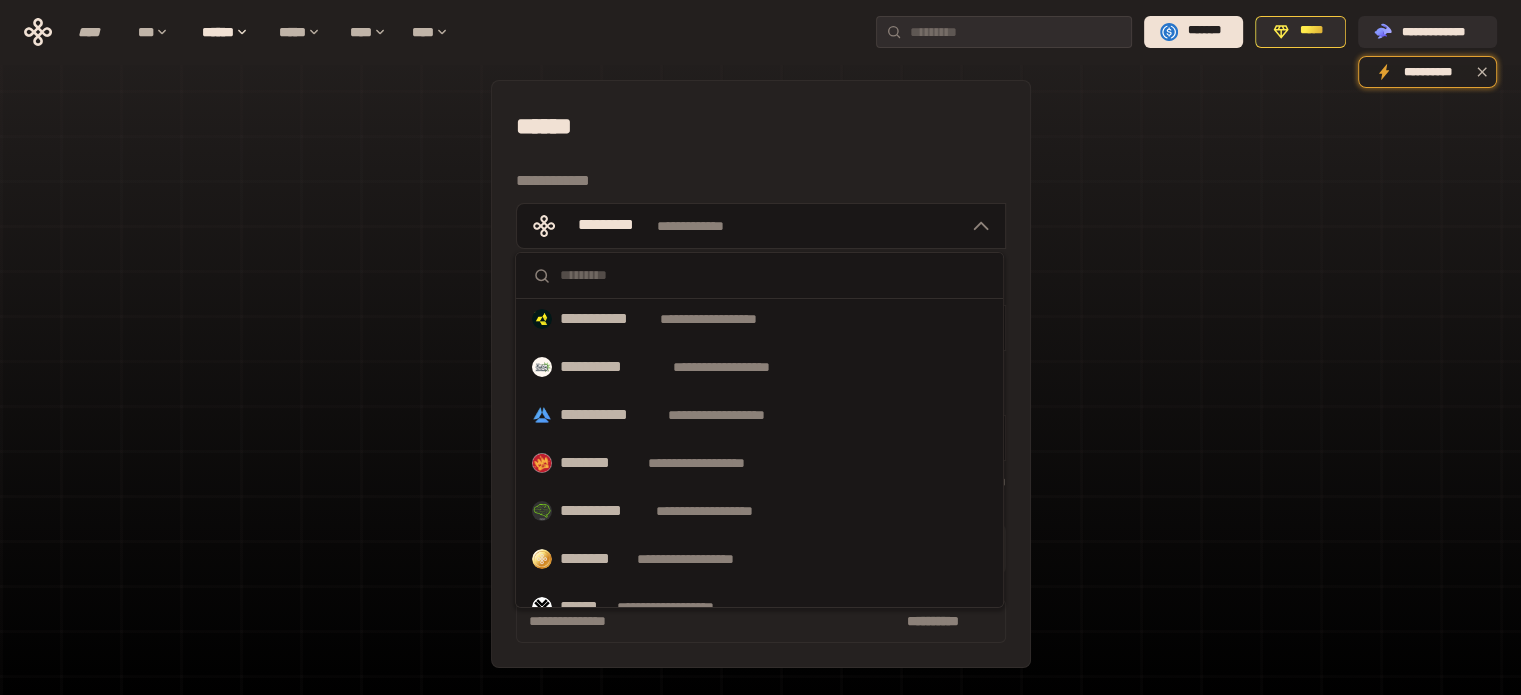 scroll, scrollTop: 152, scrollLeft: 0, axis: vertical 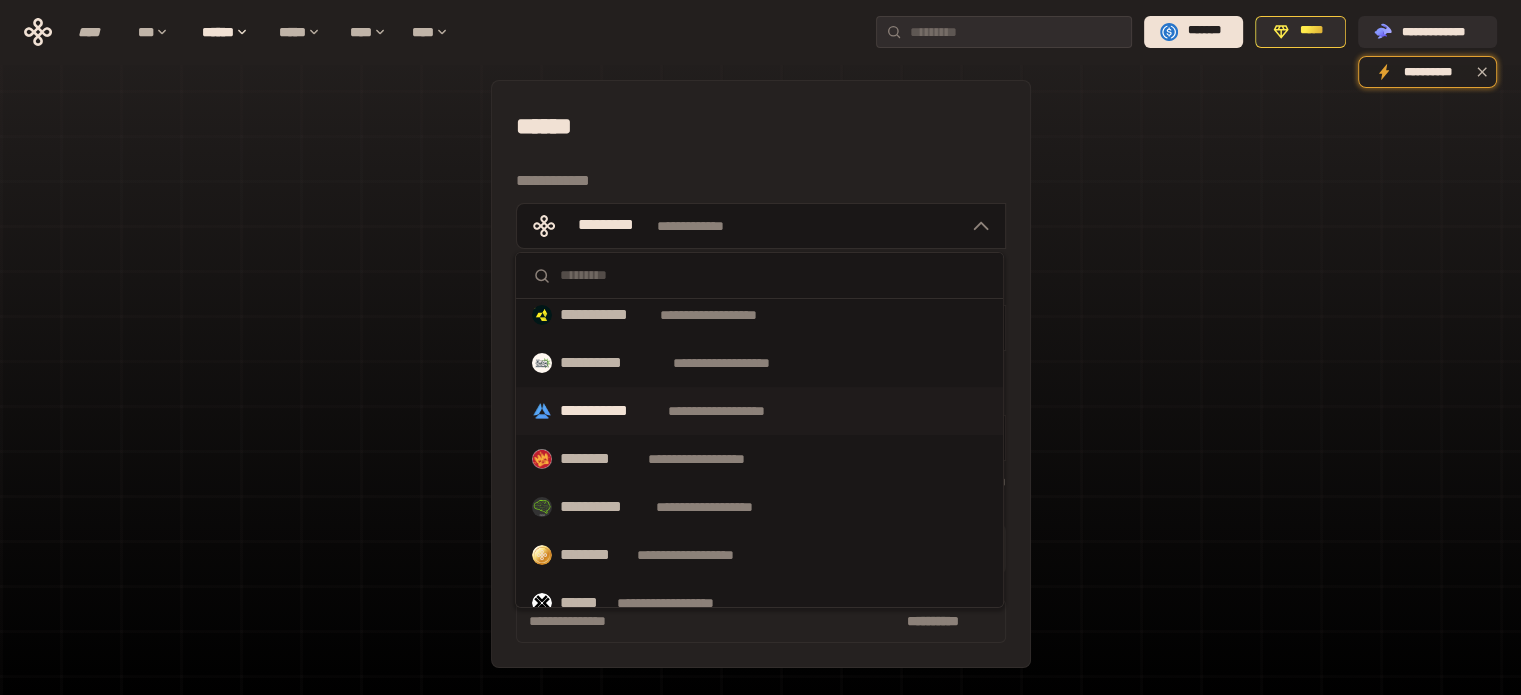 click on "**********" at bounding box center [759, 411] 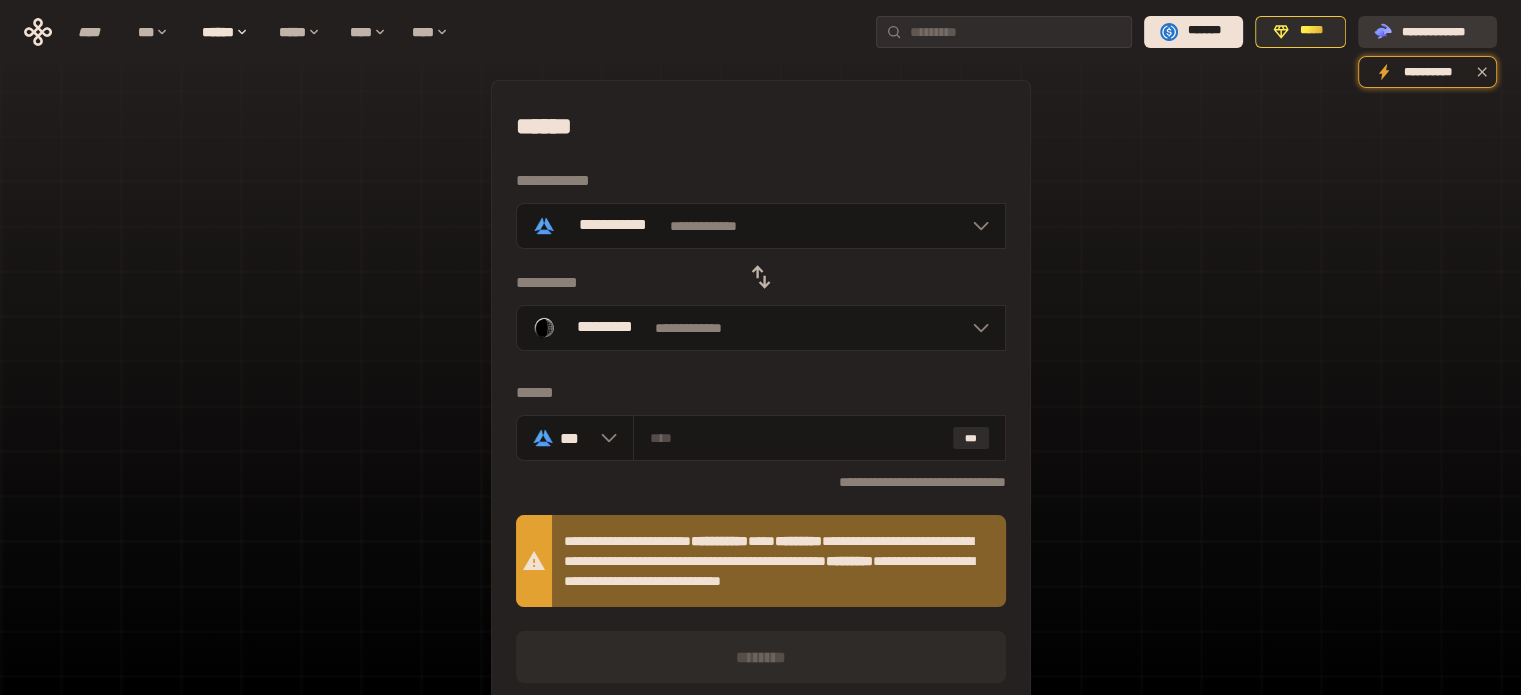 click on "**********" at bounding box center (1441, 31) 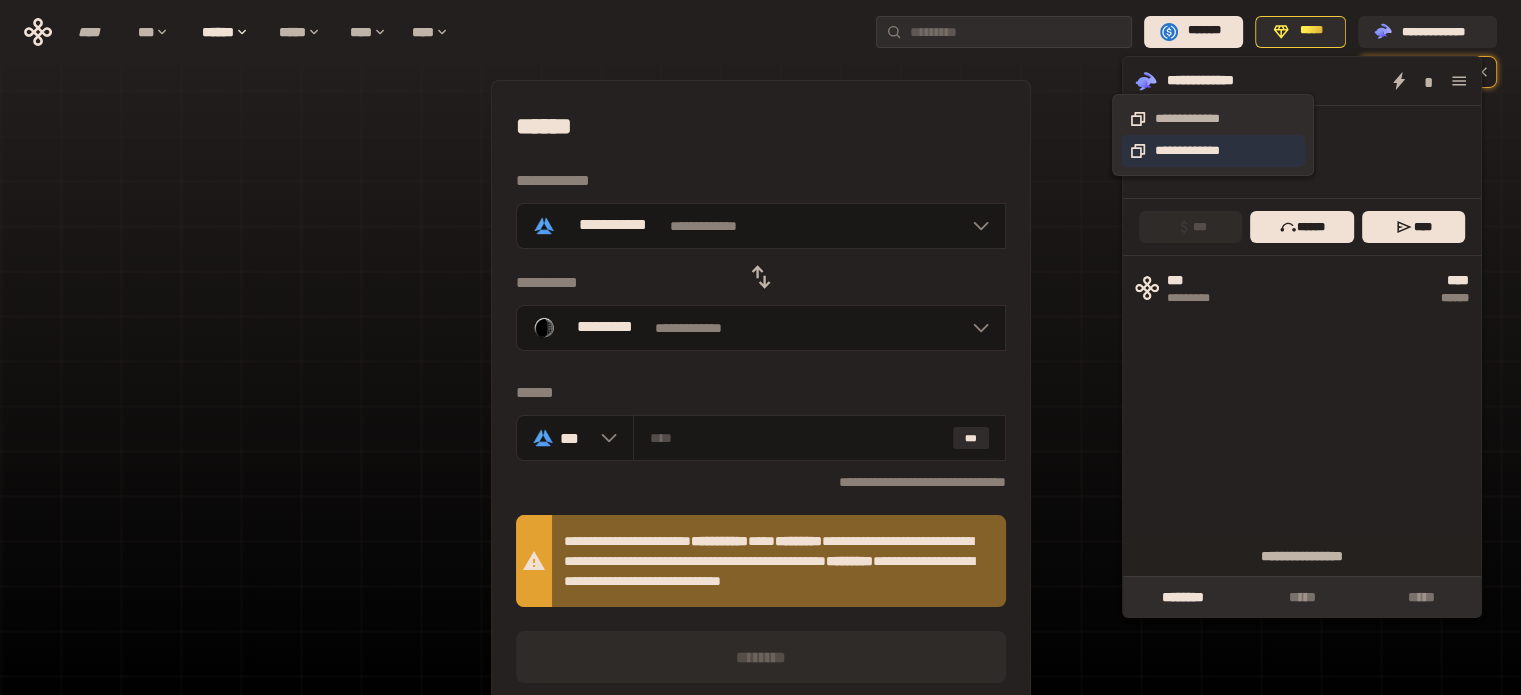 click on "**********" at bounding box center [1213, 151] 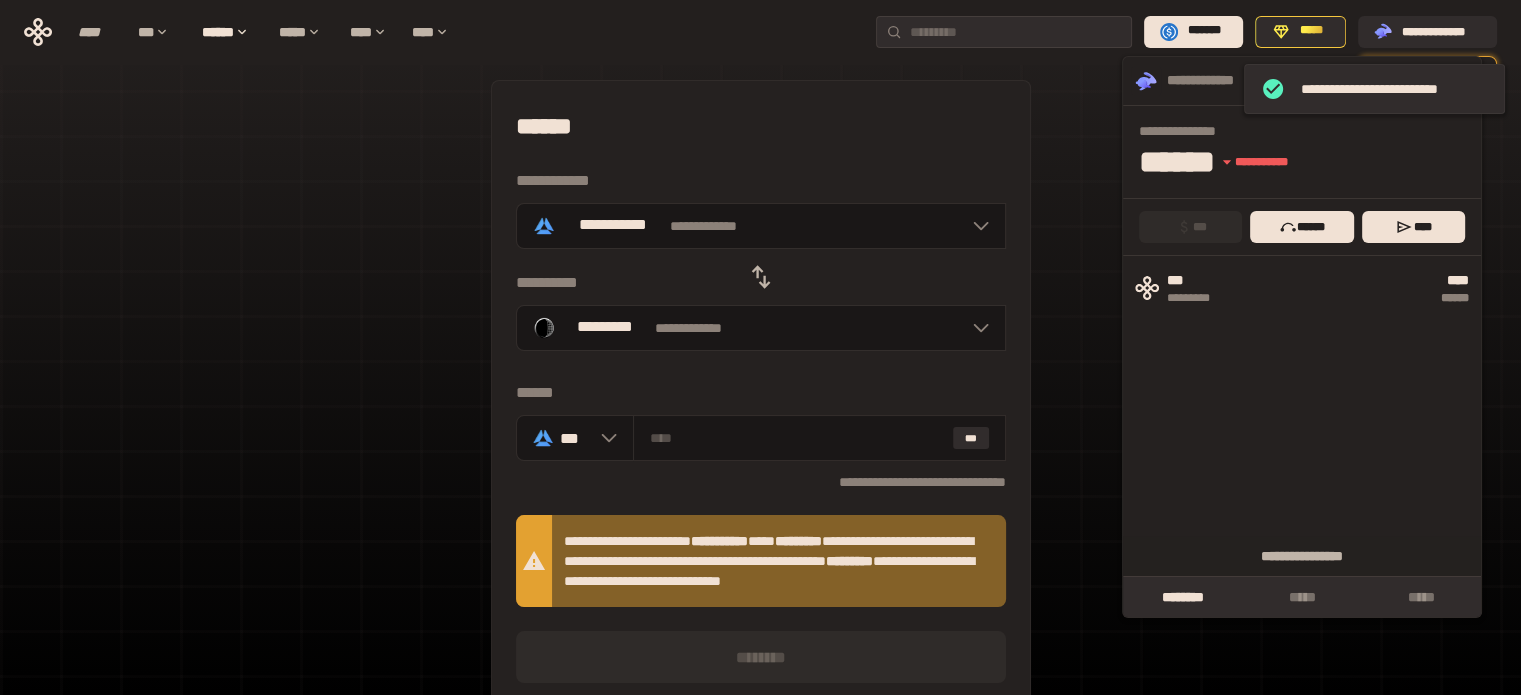 click on "[FIRST] [LAST] [CITY]" at bounding box center (1302, 416) 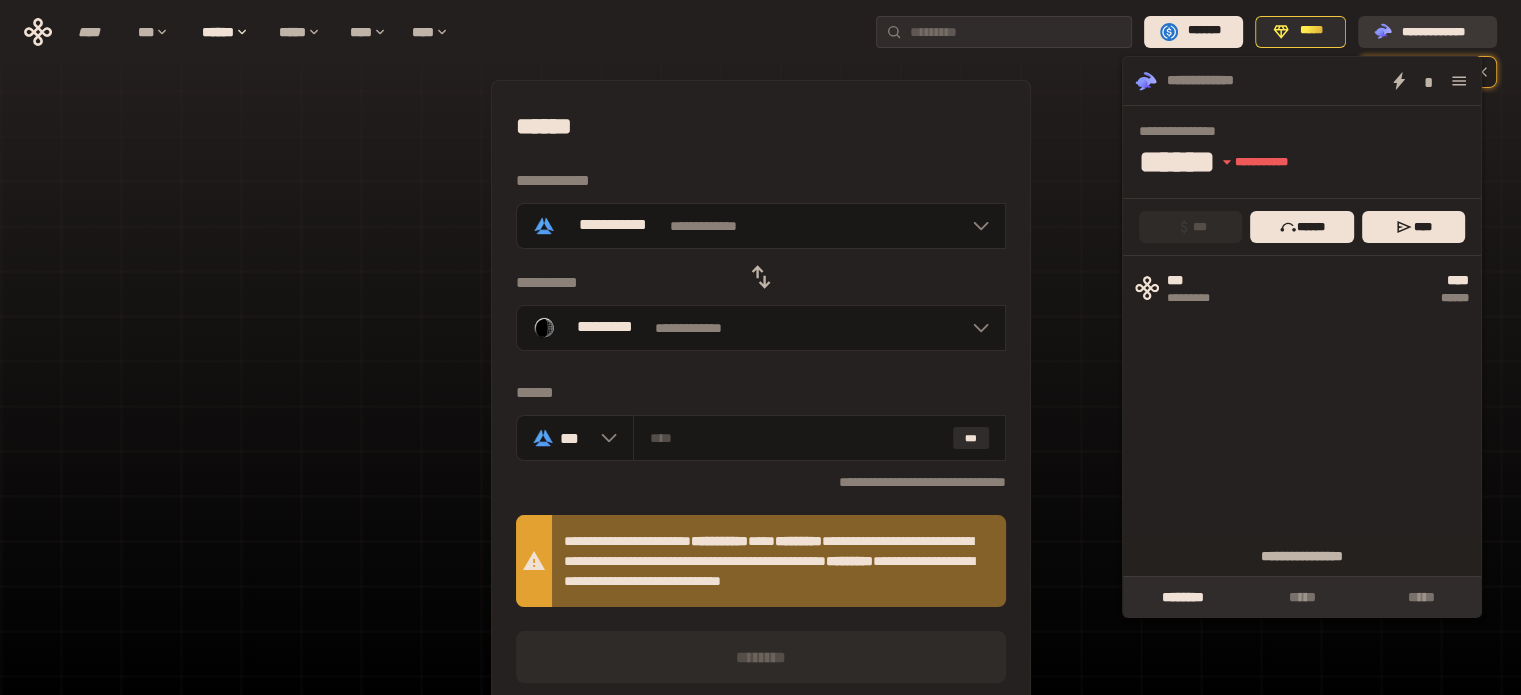 click on "**********" at bounding box center [1427, 31] 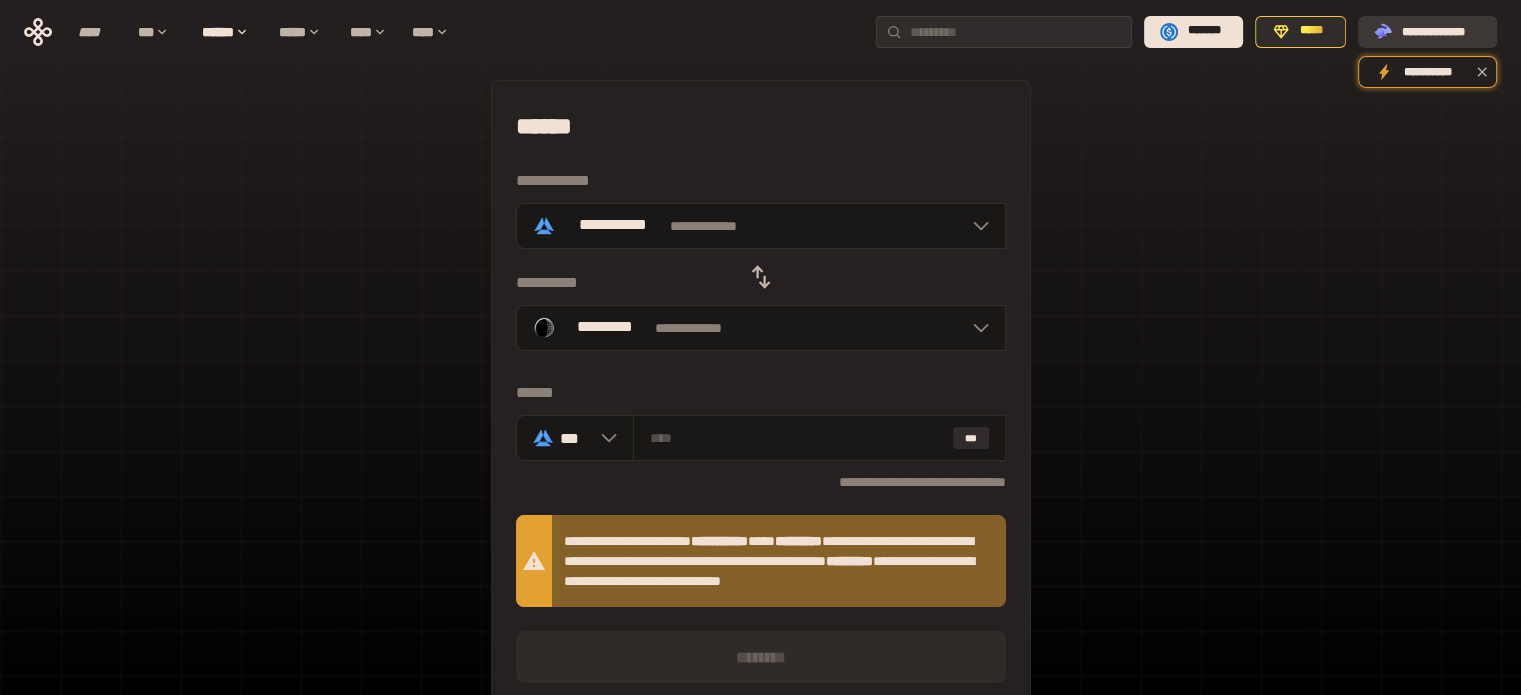 click on "**********" at bounding box center (1427, 31) 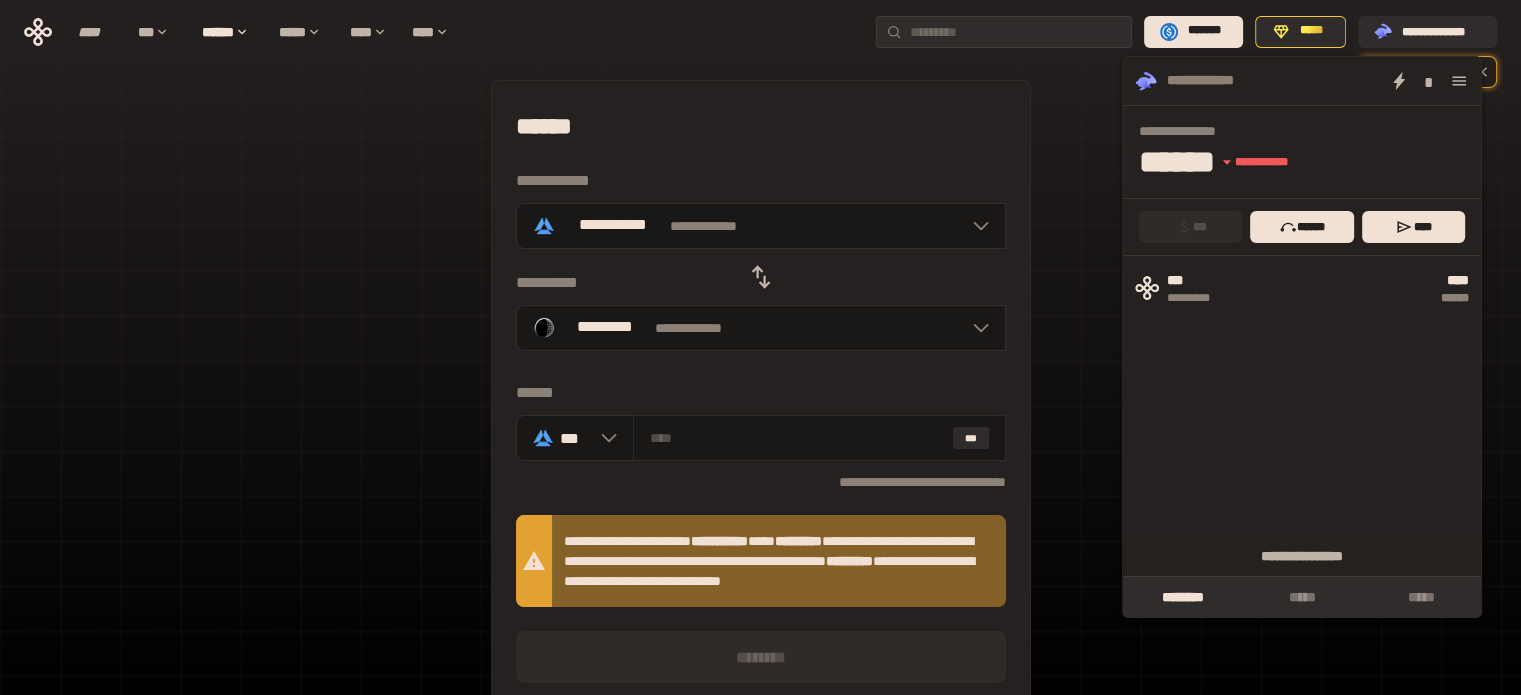 click 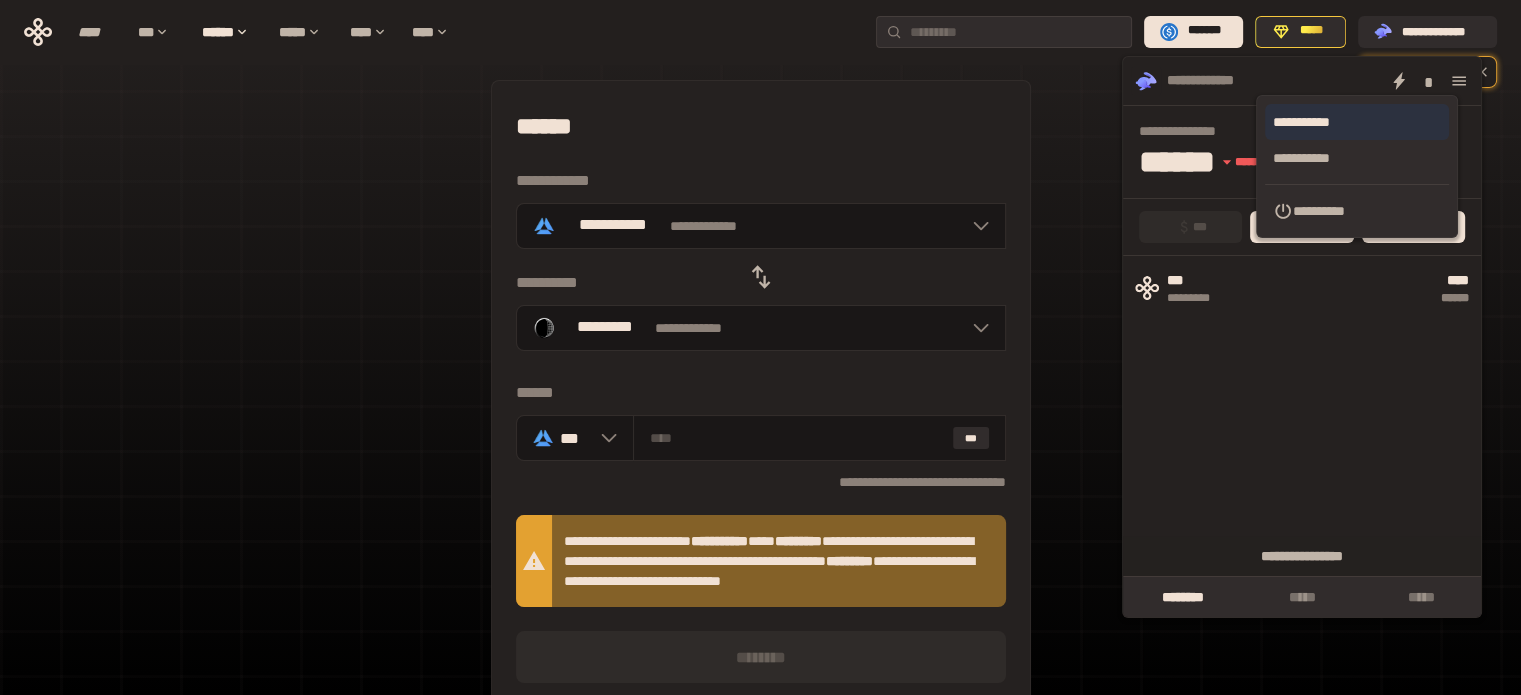 click on "**********" at bounding box center [1357, 122] 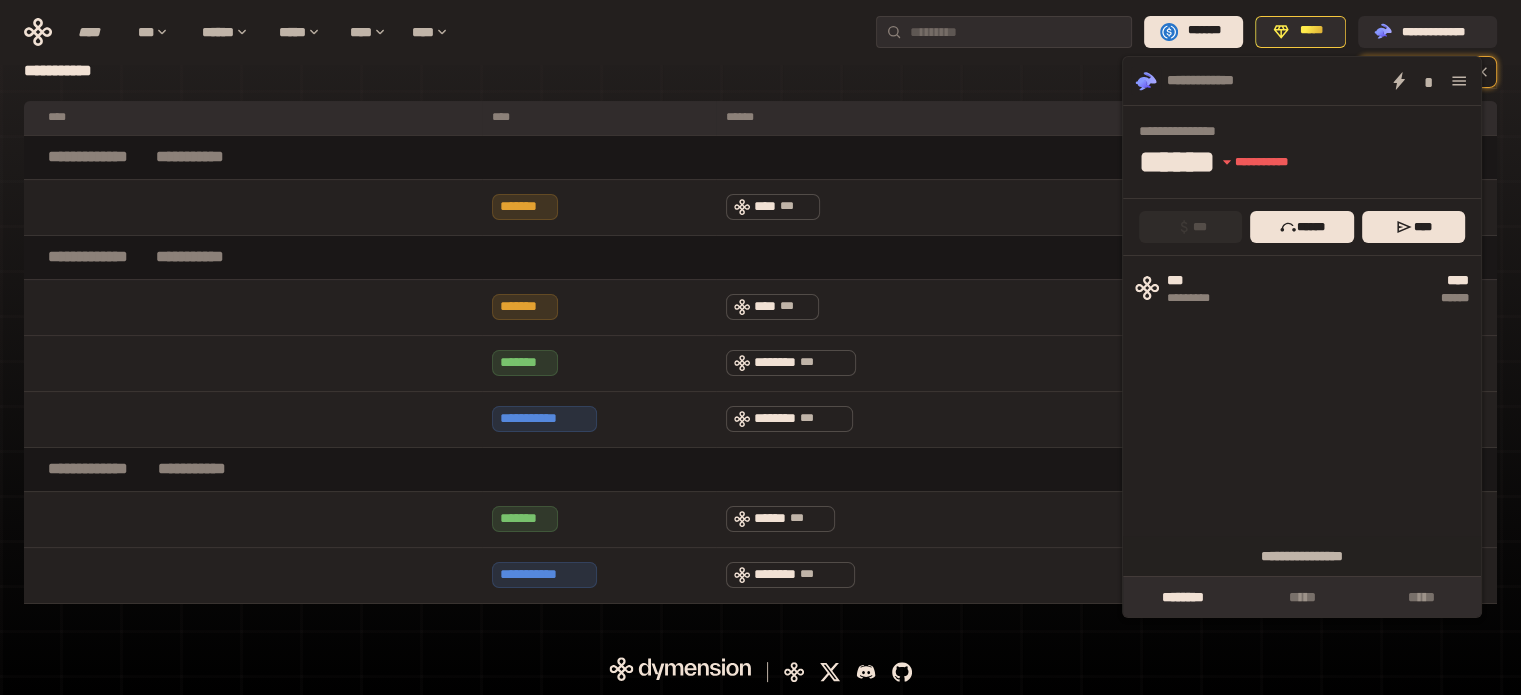 scroll, scrollTop: 0, scrollLeft: 0, axis: both 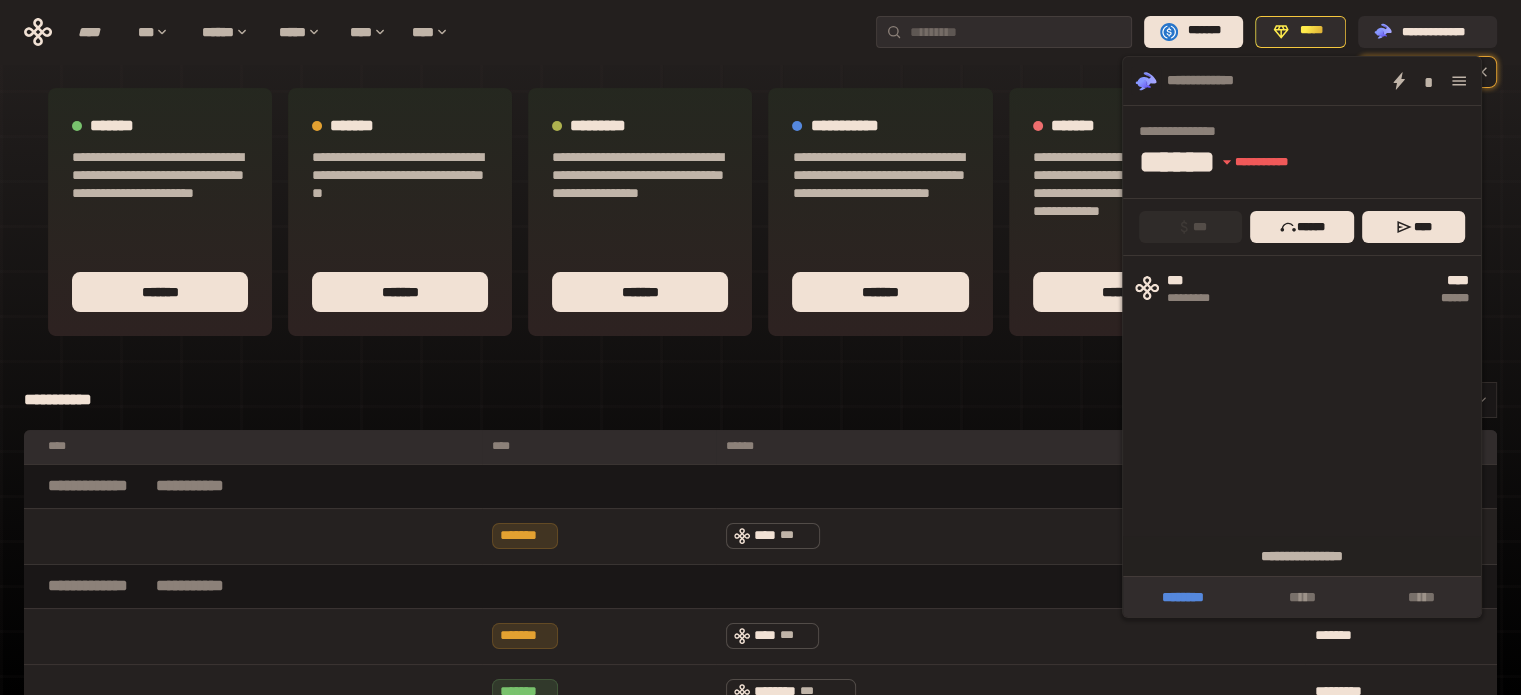 click on "********" at bounding box center [1182, 597] 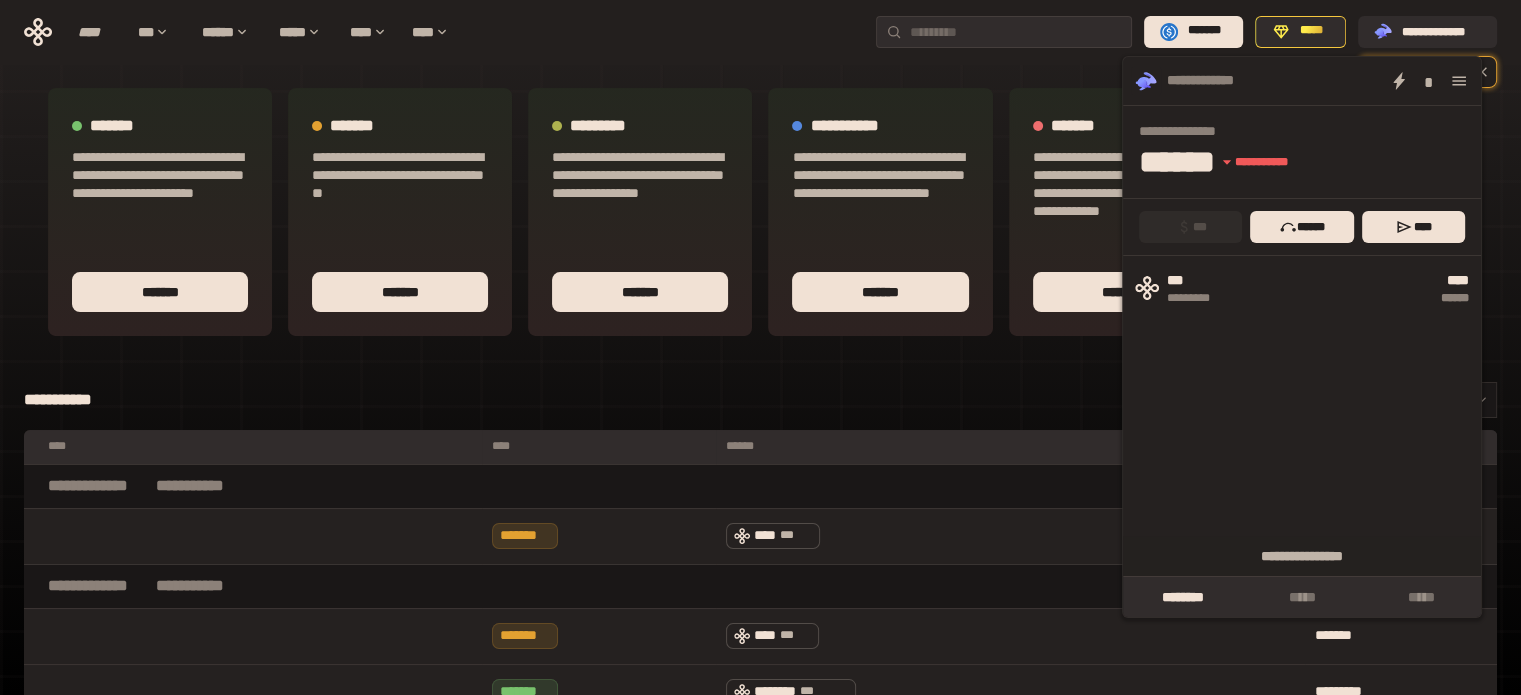 click on "****** **** * *****" at bounding box center (1239, 161) 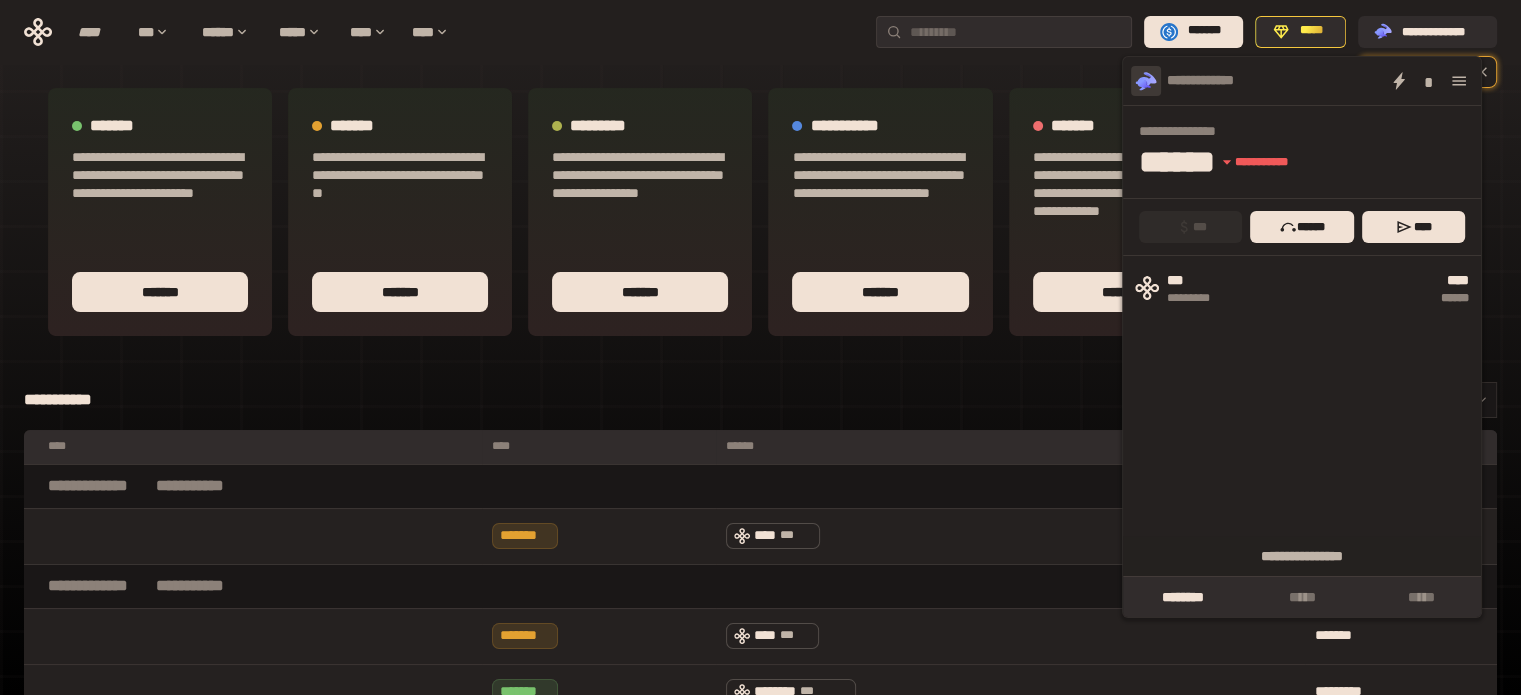 click 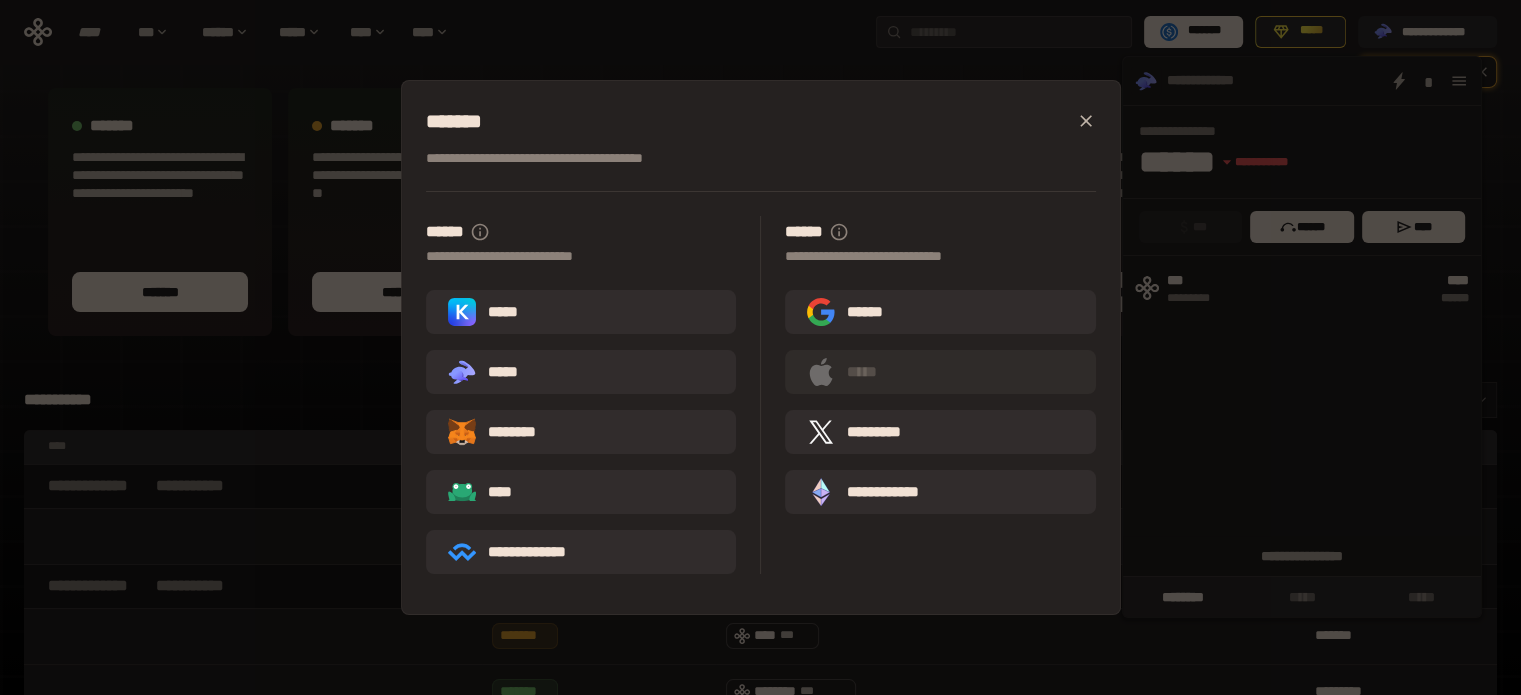 click 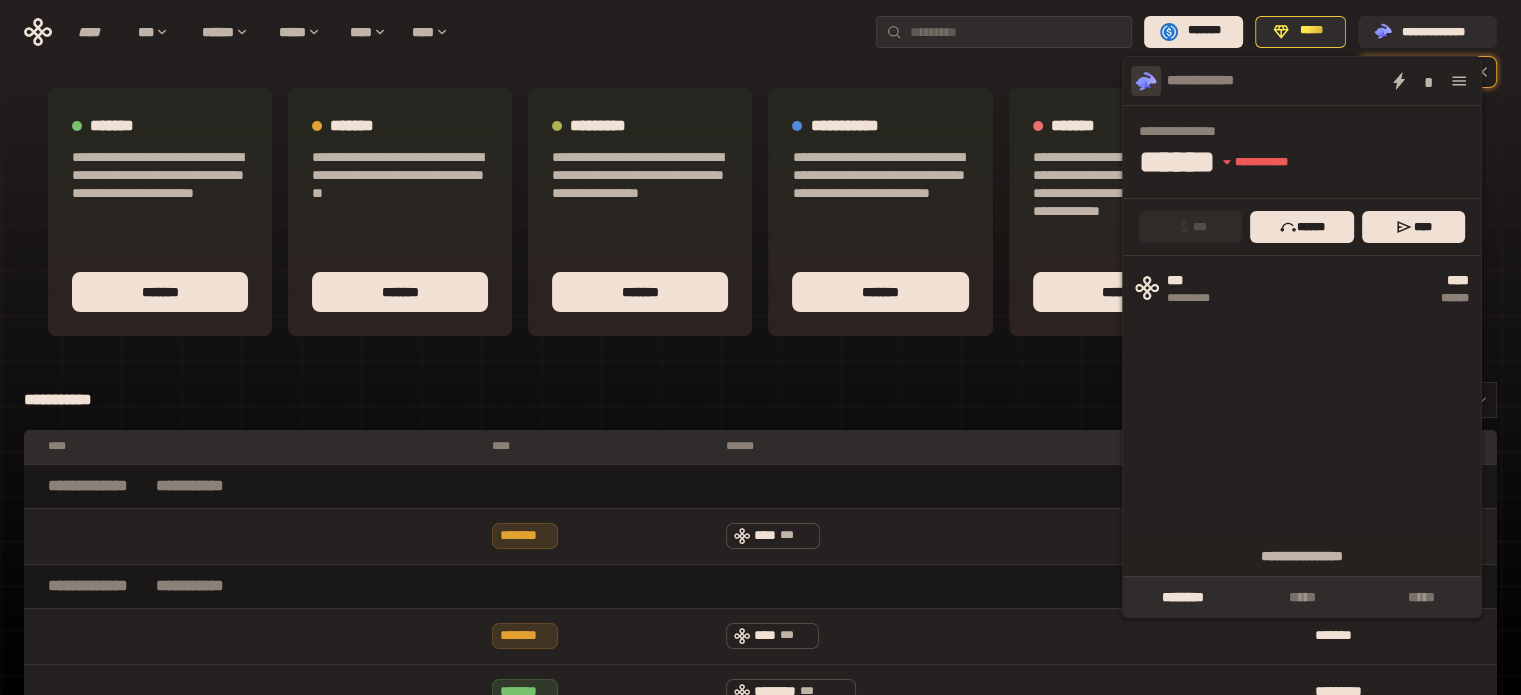 click on ".st0{fill:url(#SVGID_1_);}
.st1{fill-rule:evenodd;clip-rule:evenodd;fill:url(#SVGID_00000161597173617360504640000012432366591255278478_);}
.st2{fill-rule:evenodd;clip-rule:evenodd;fill:url(#SVGID_00000021803777515098205300000017382971856690286485_);}
.st3{fill:url(#SVGID_00000031192219548086493050000012287181694732331425_);}" at bounding box center (1146, 81) 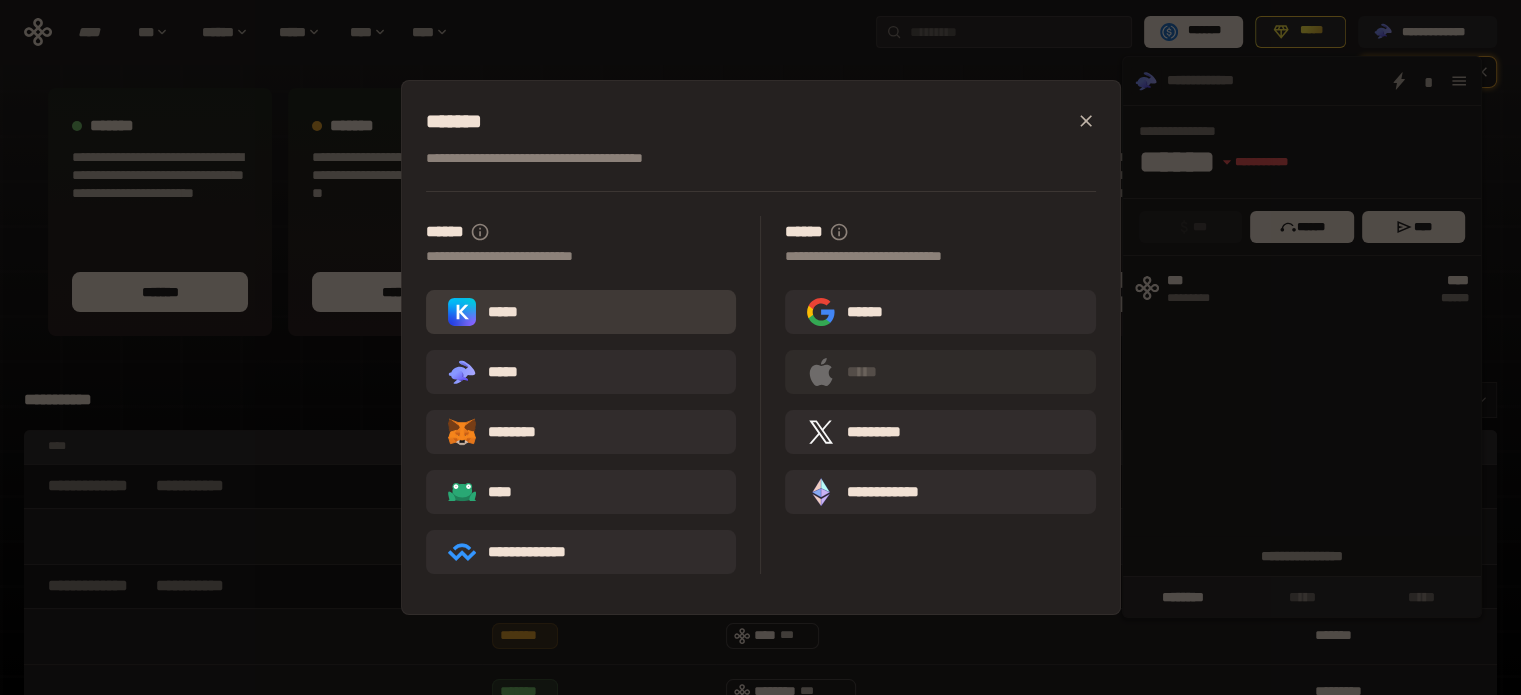 click on "*****" at bounding box center [581, 312] 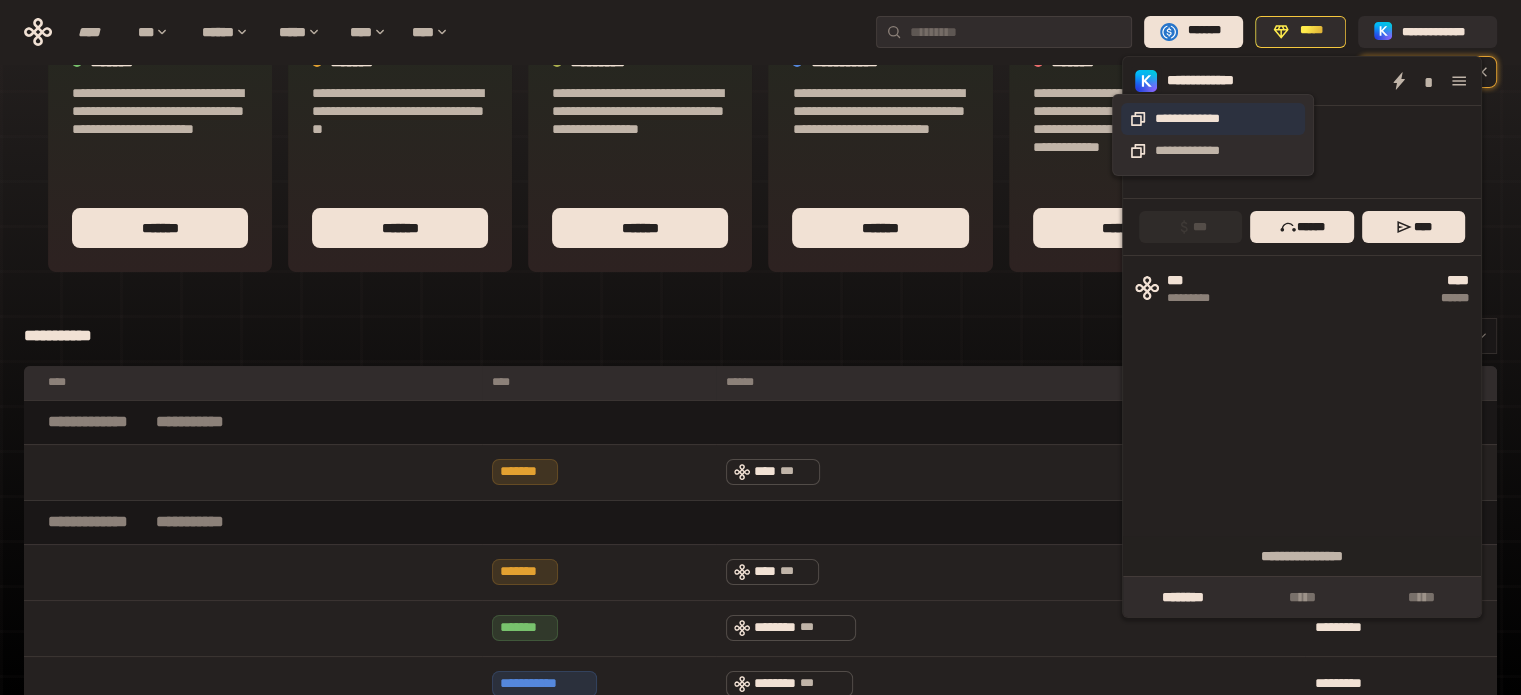 scroll, scrollTop: 64, scrollLeft: 0, axis: vertical 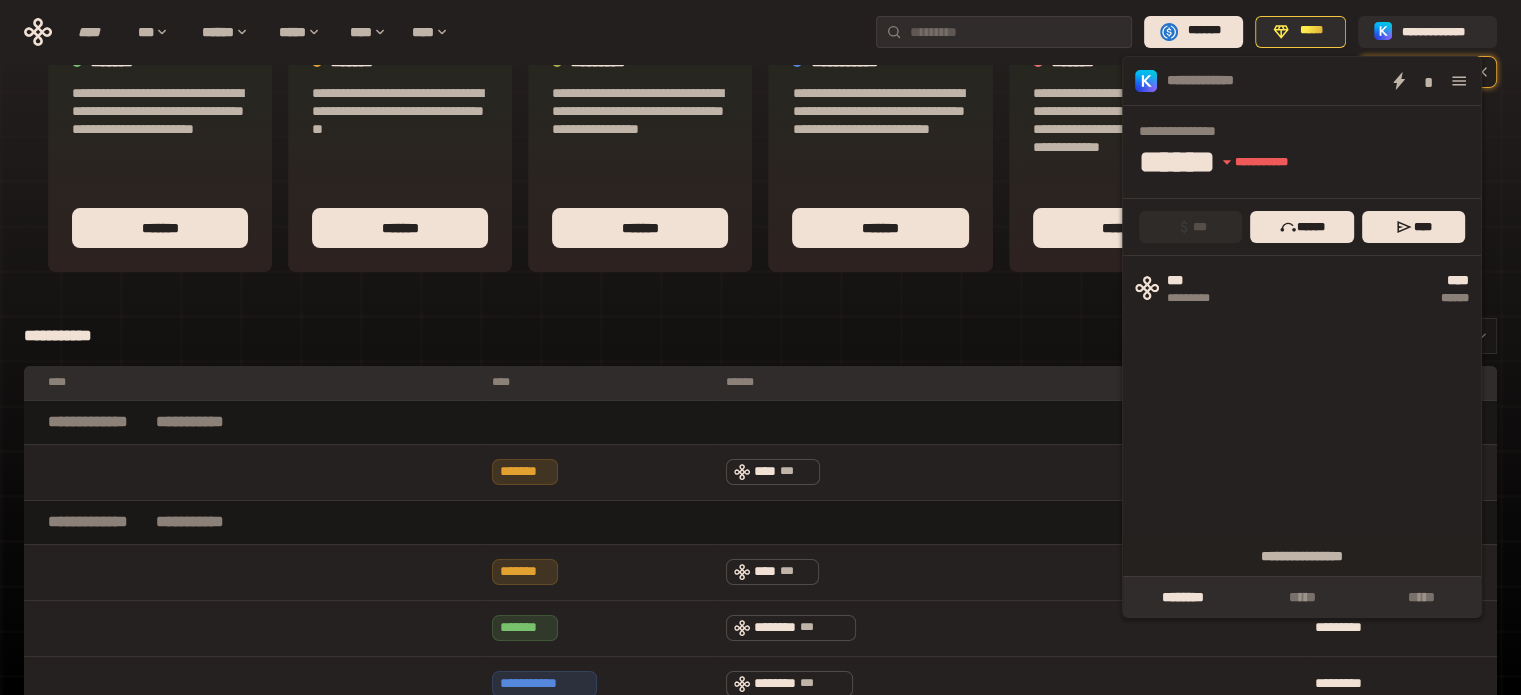 click on "[FIRST] [LAST] [CITY]" at bounding box center [1302, 416] 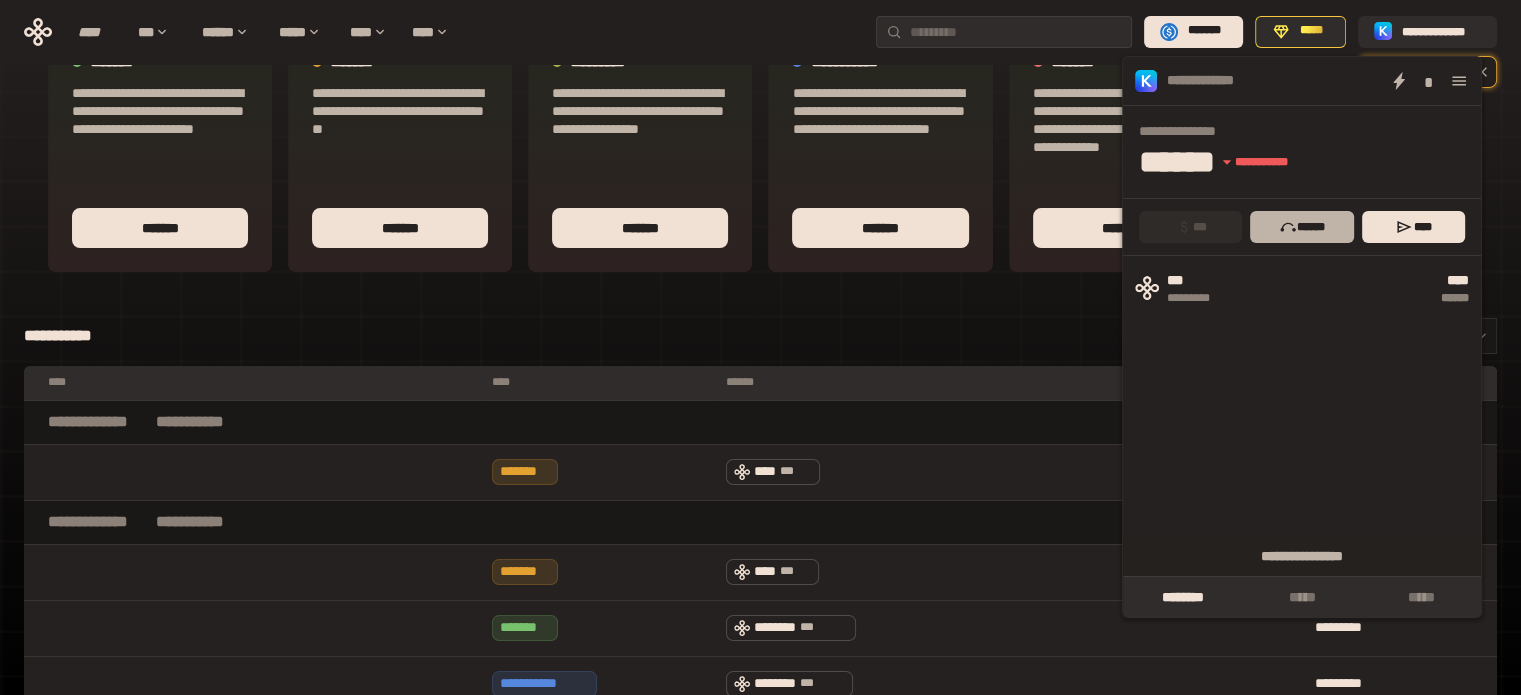 click 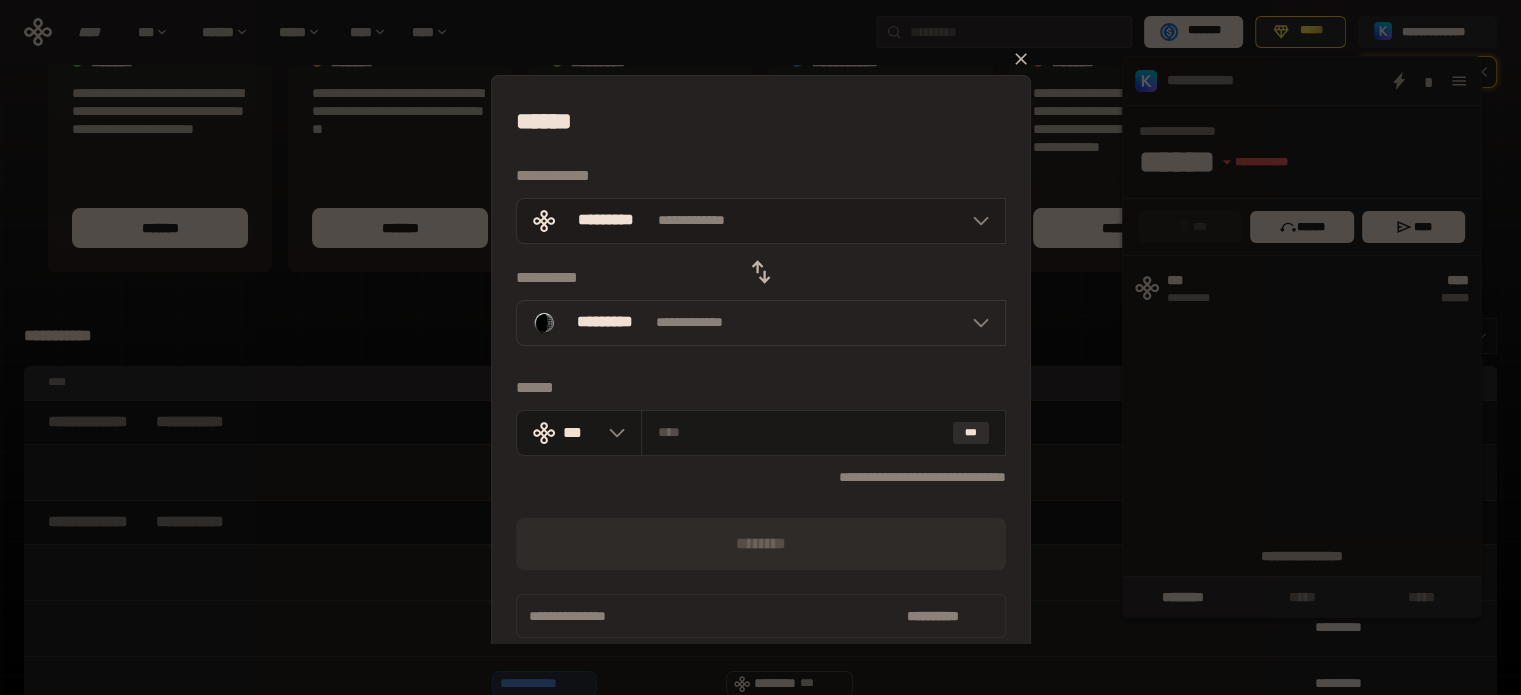click on "**********" at bounding box center [761, 221] 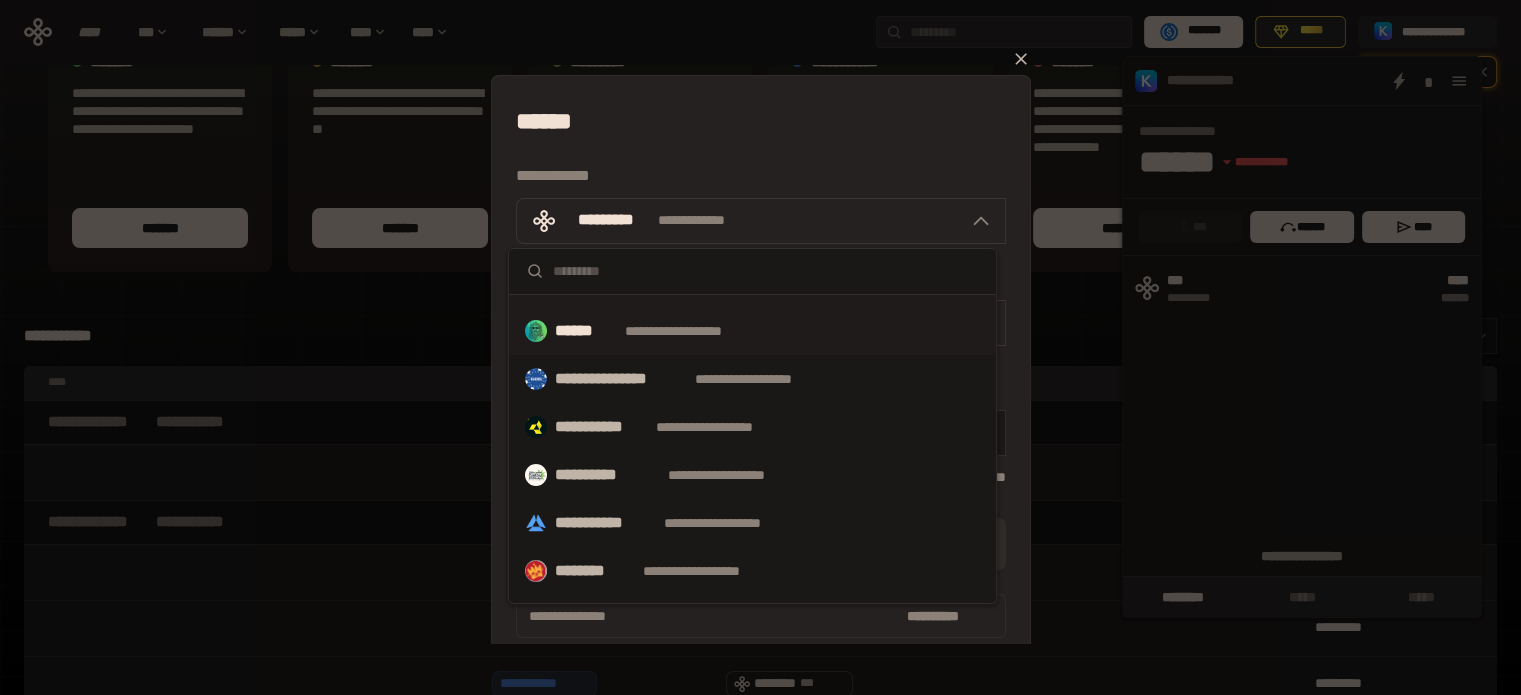 scroll, scrollTop: 40, scrollLeft: 0, axis: vertical 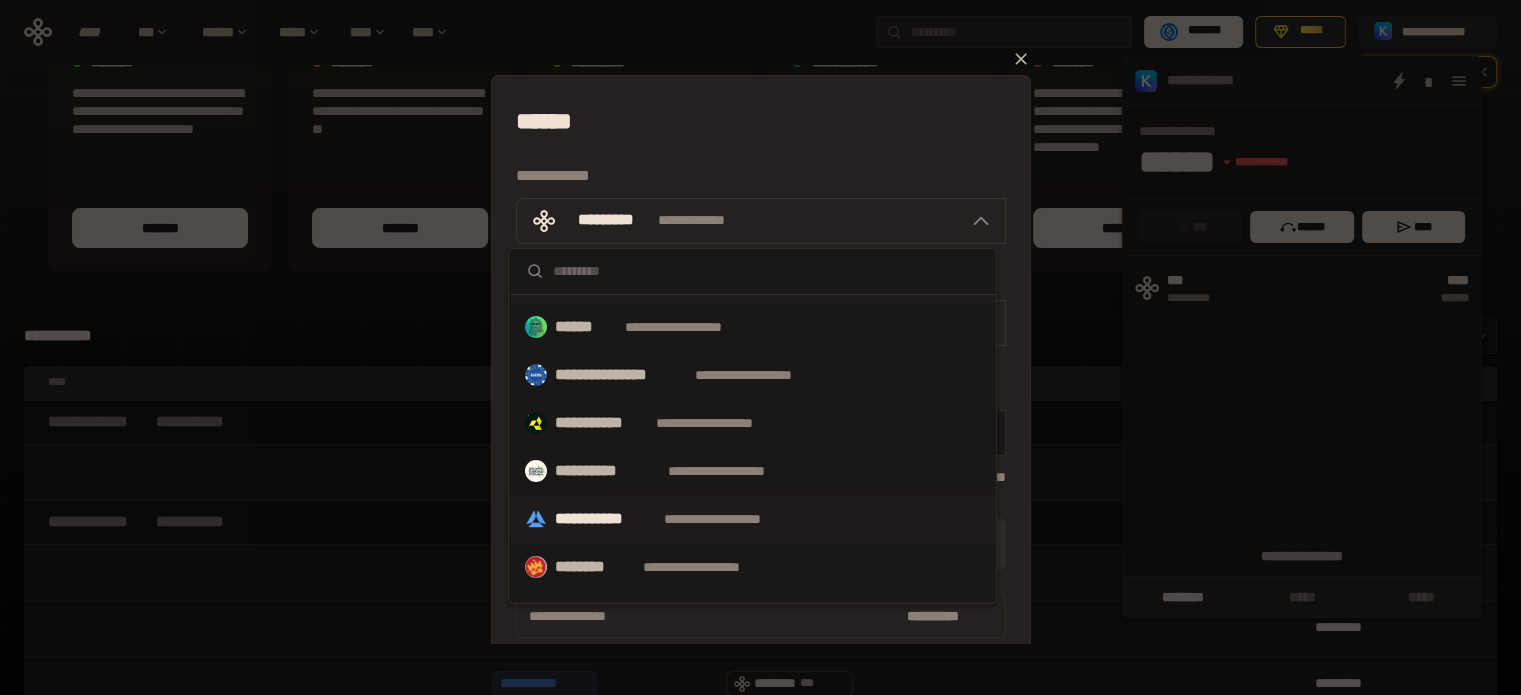 click on "**********" at bounding box center [731, 519] 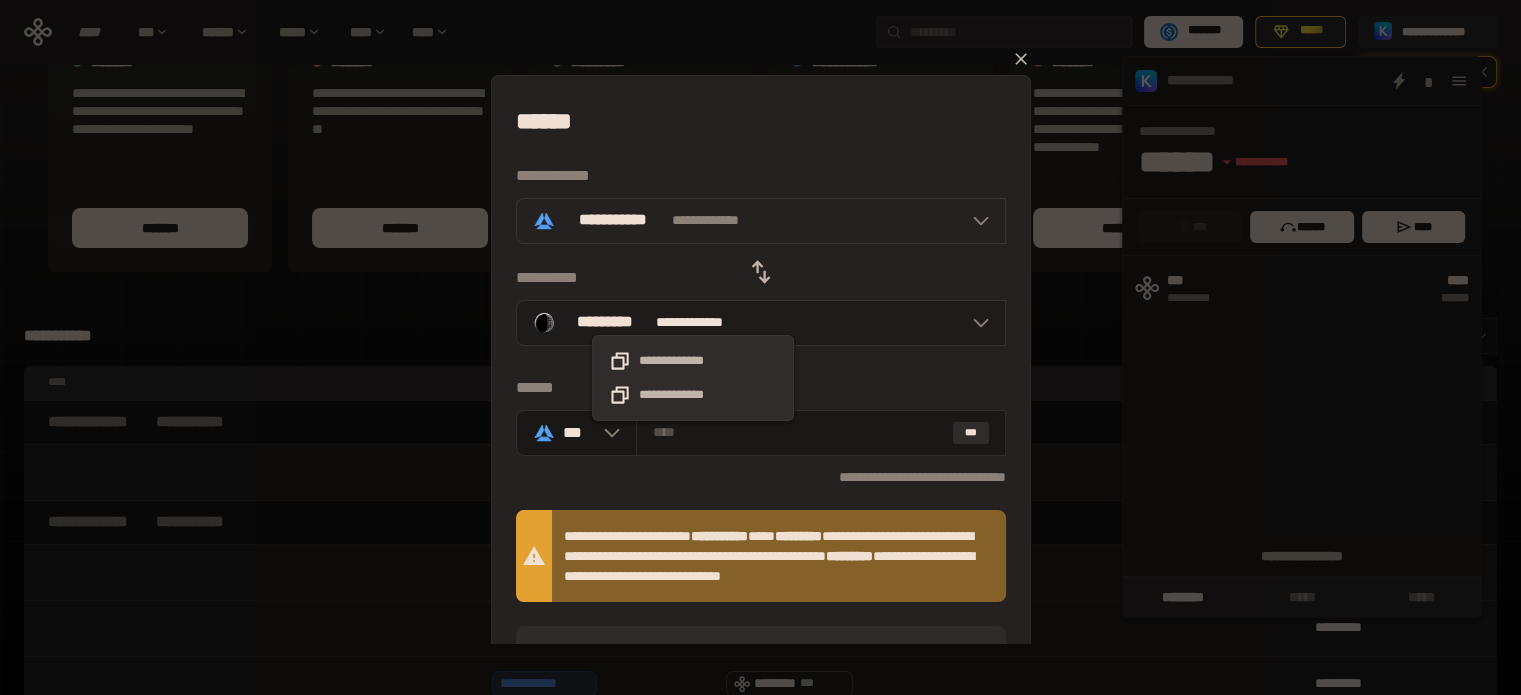 click on "**********" at bounding box center [701, 322] 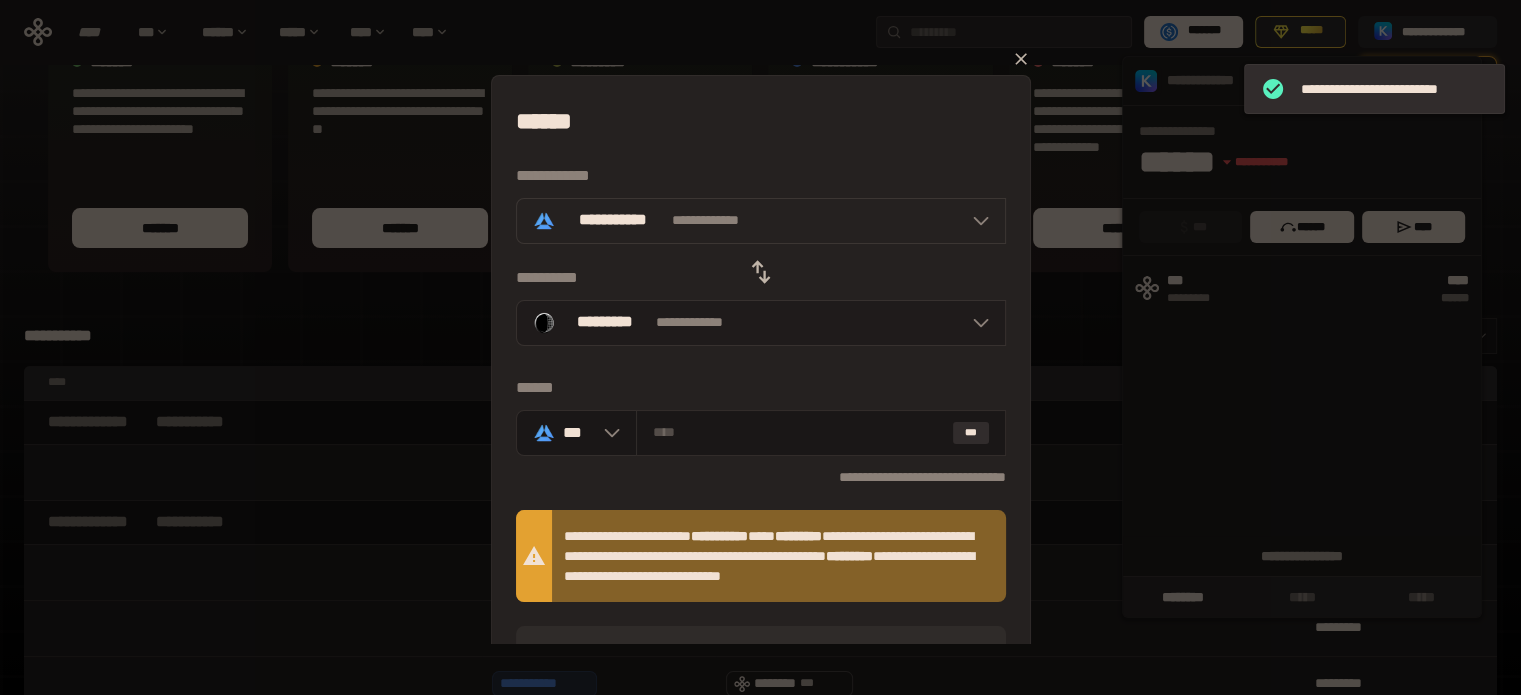 click on "**********" at bounding box center (761, 323) 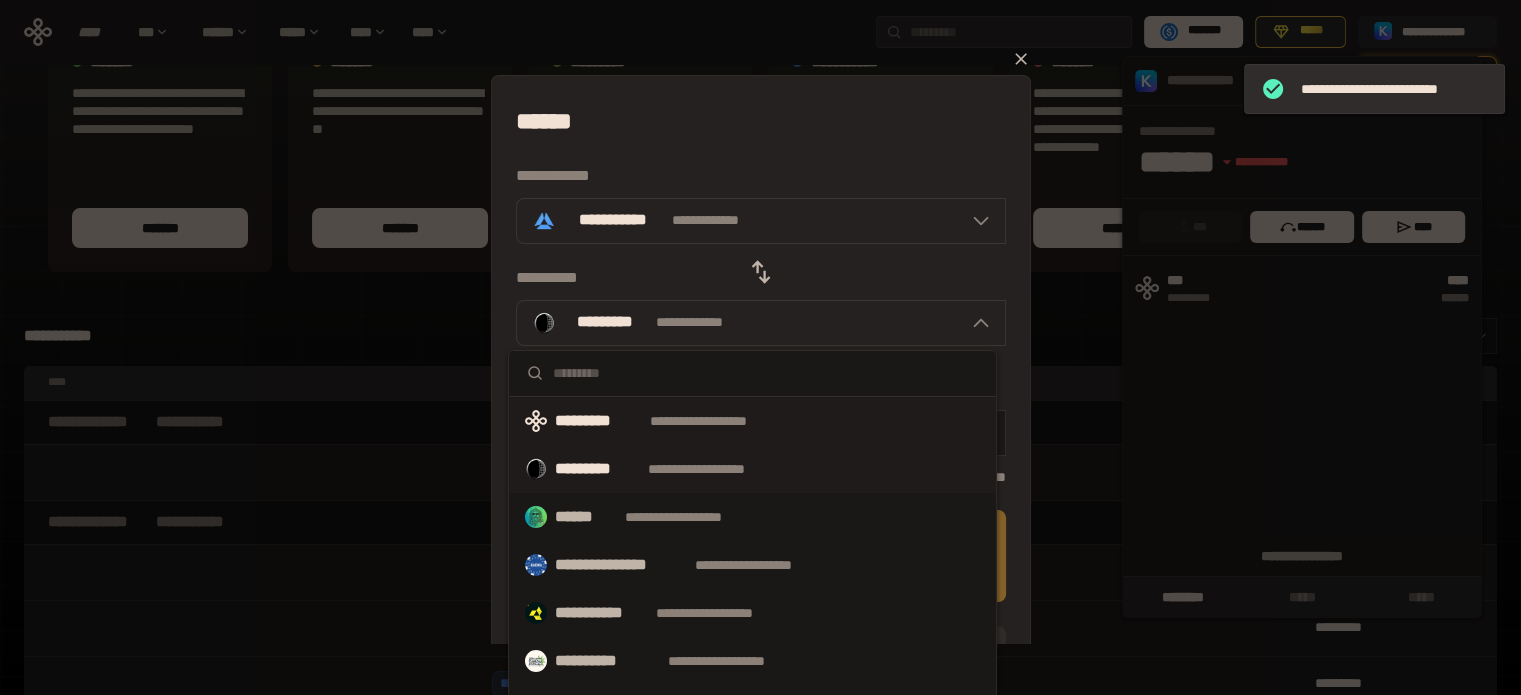click on "**********" at bounding box center (717, 421) 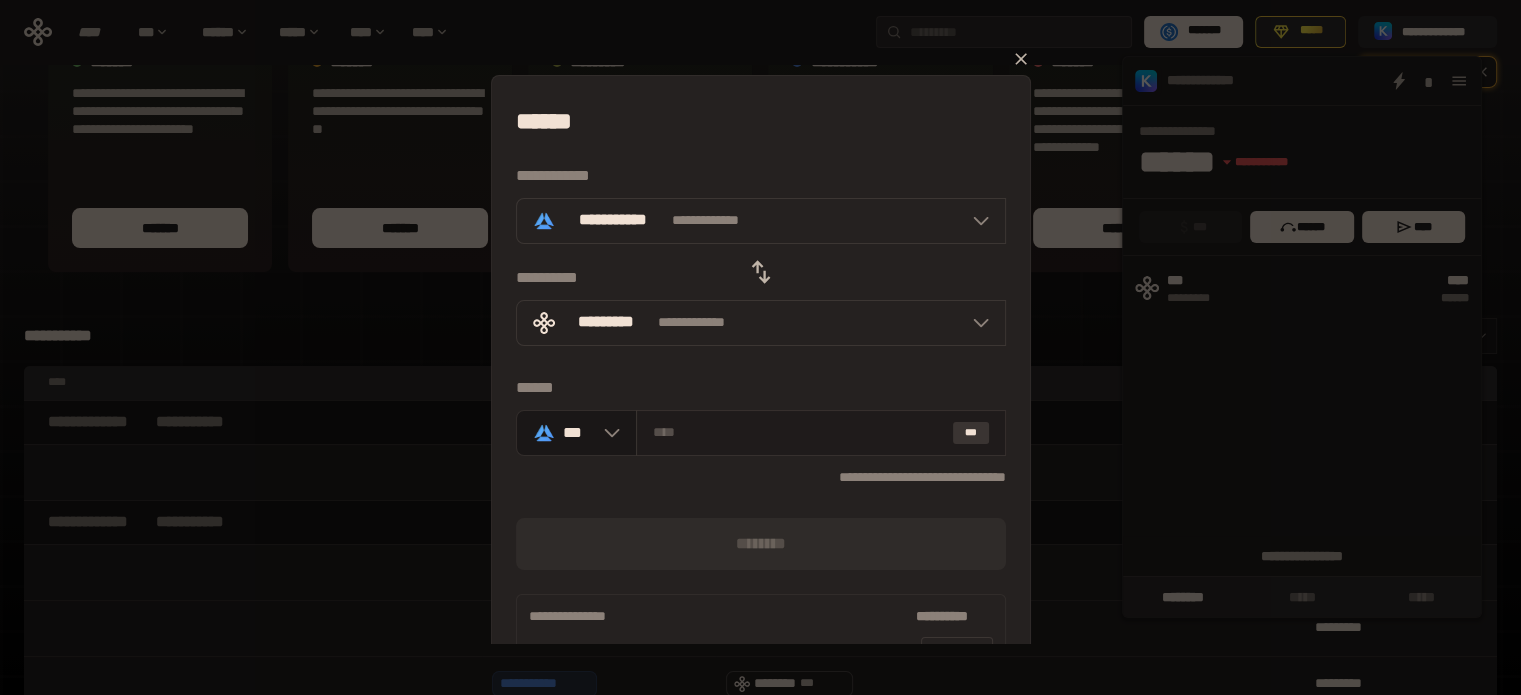 click on "***" at bounding box center [971, 433] 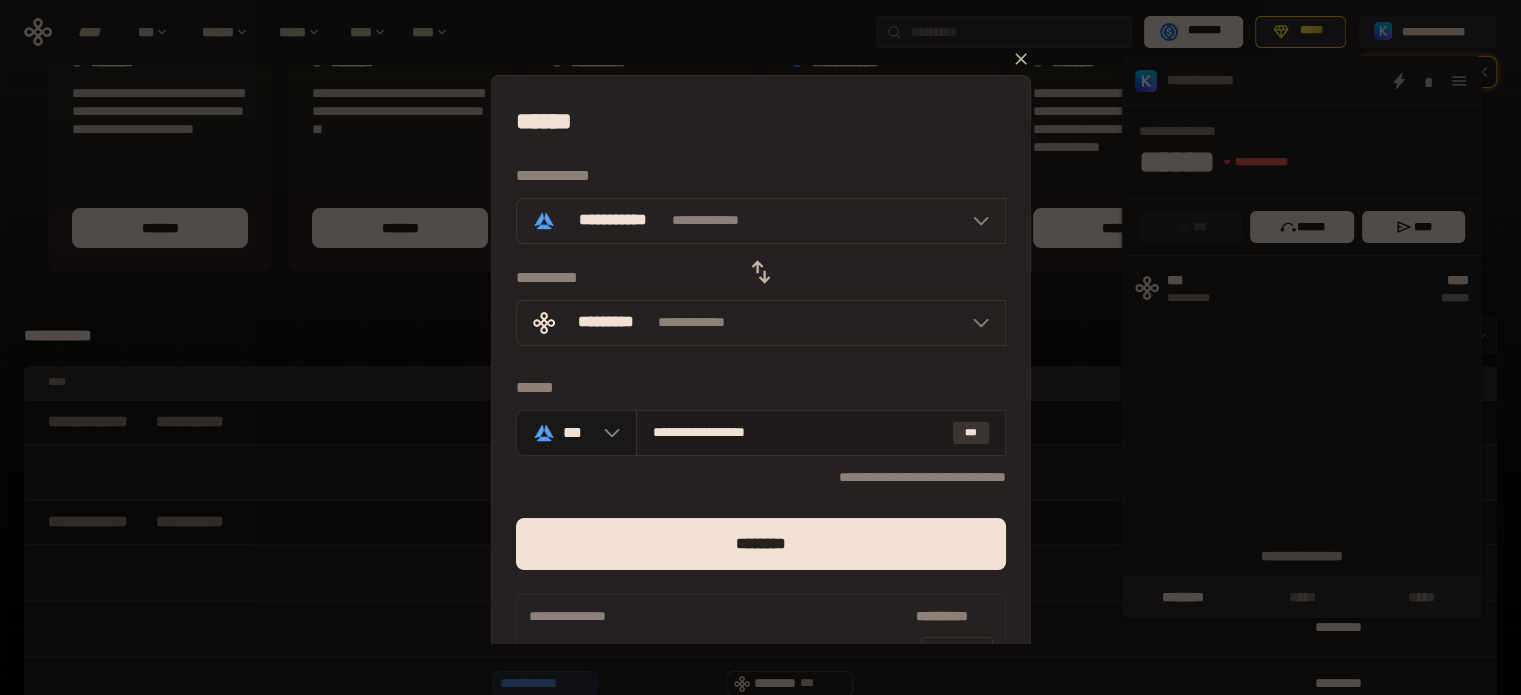 click on "***" at bounding box center (971, 433) 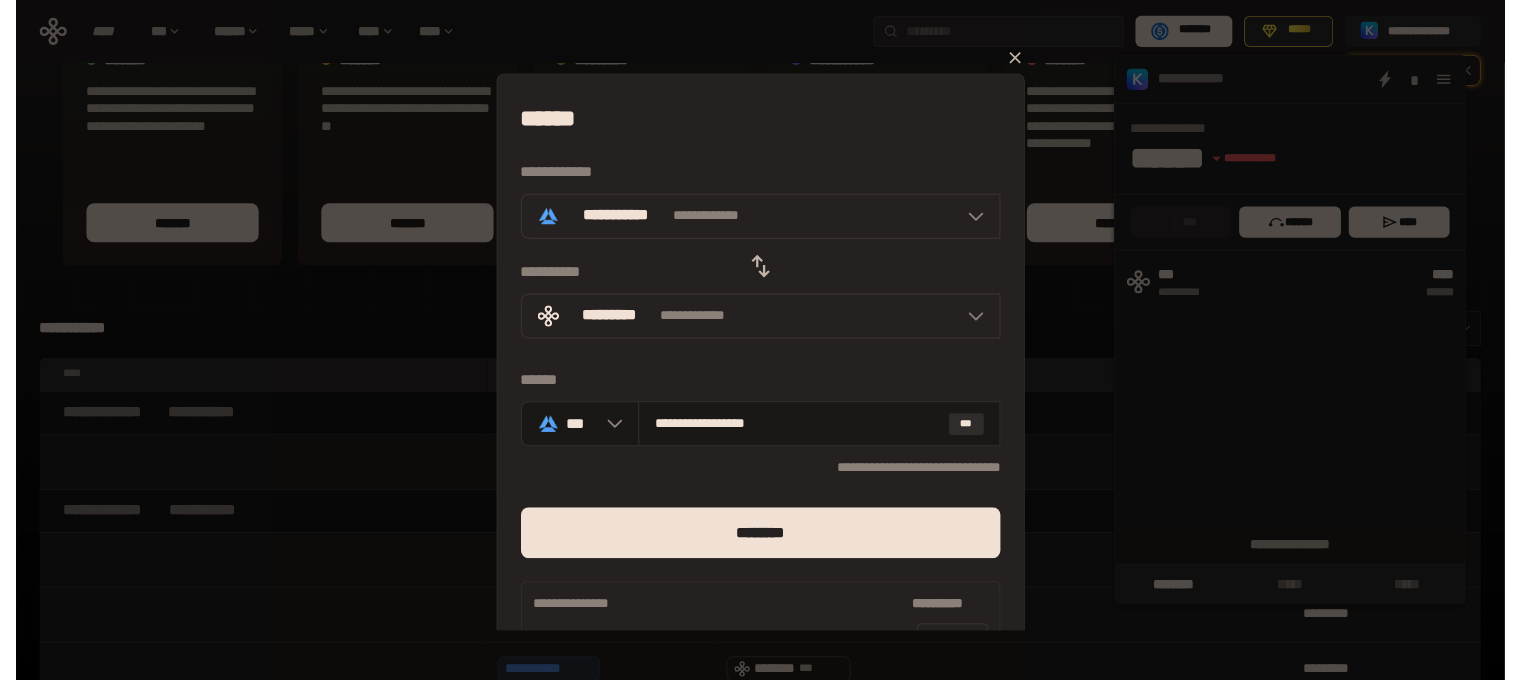 scroll, scrollTop: 124, scrollLeft: 0, axis: vertical 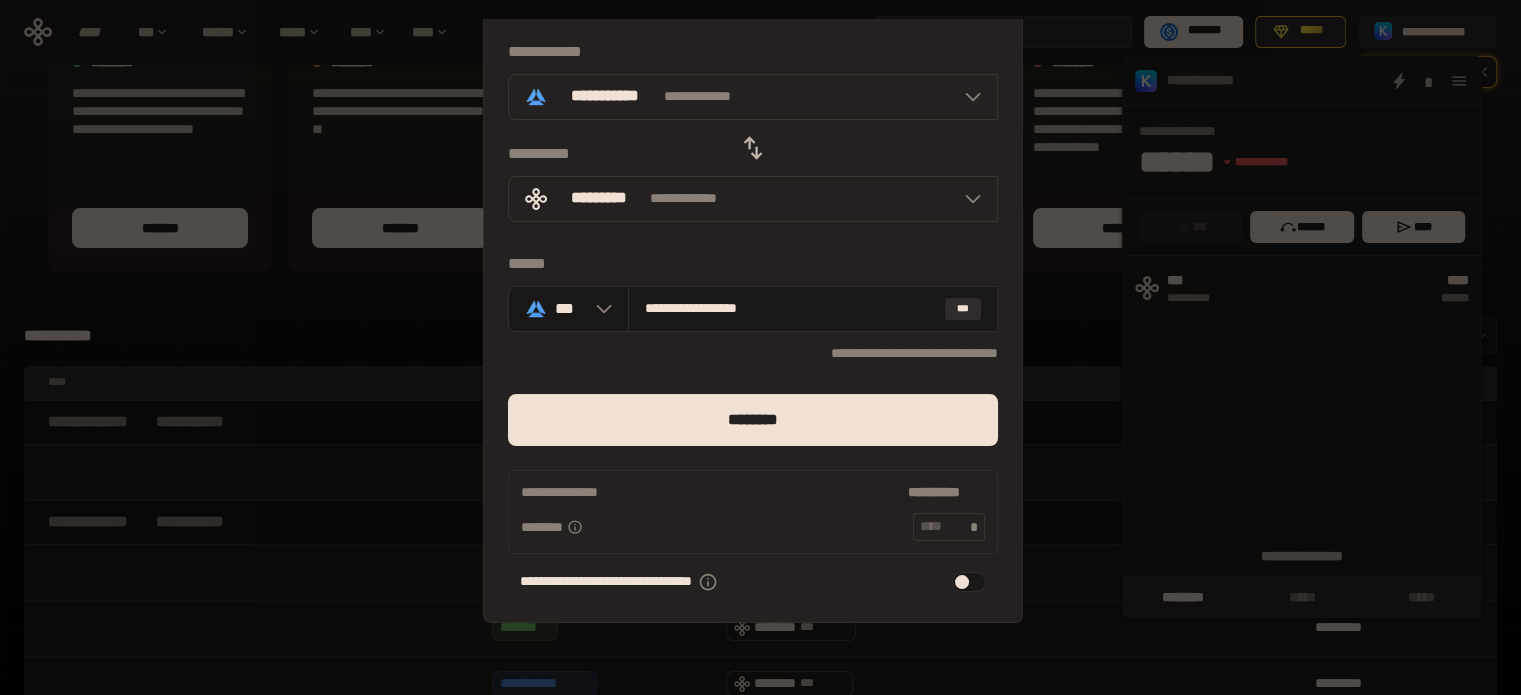 click on "[FIRST] [LAST] [STREET] [NUMBER] [CITY] [STATE] [PHONE]" at bounding box center (760, 347) 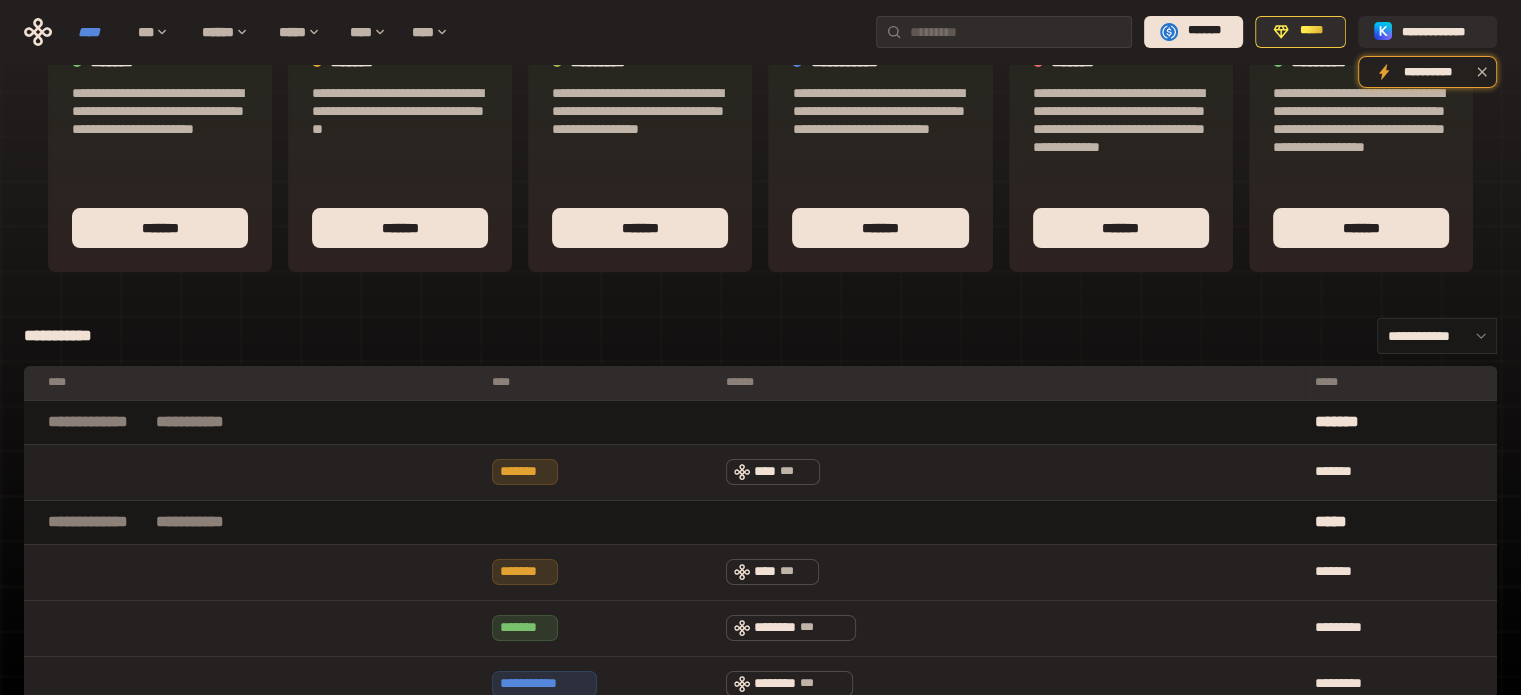click on "****" at bounding box center (98, 32) 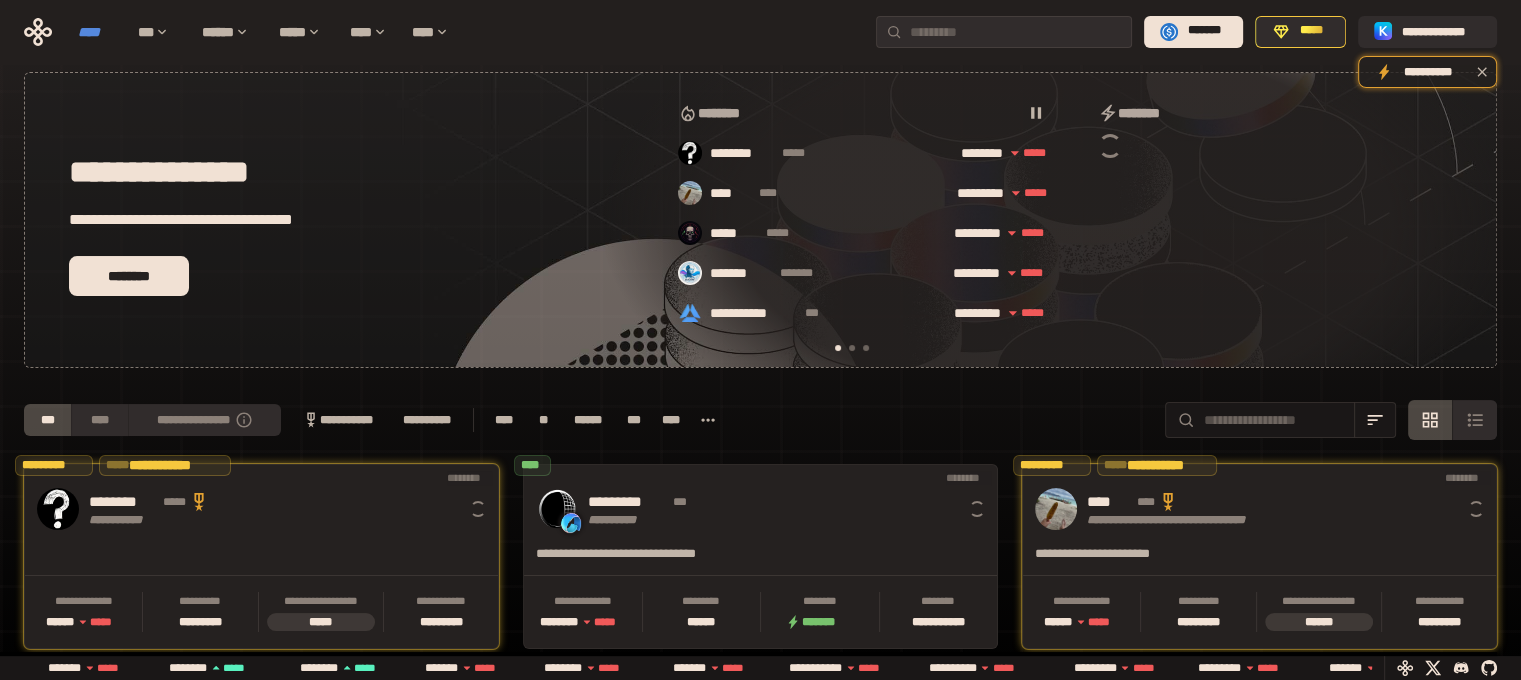 scroll, scrollTop: 0, scrollLeft: 16, axis: horizontal 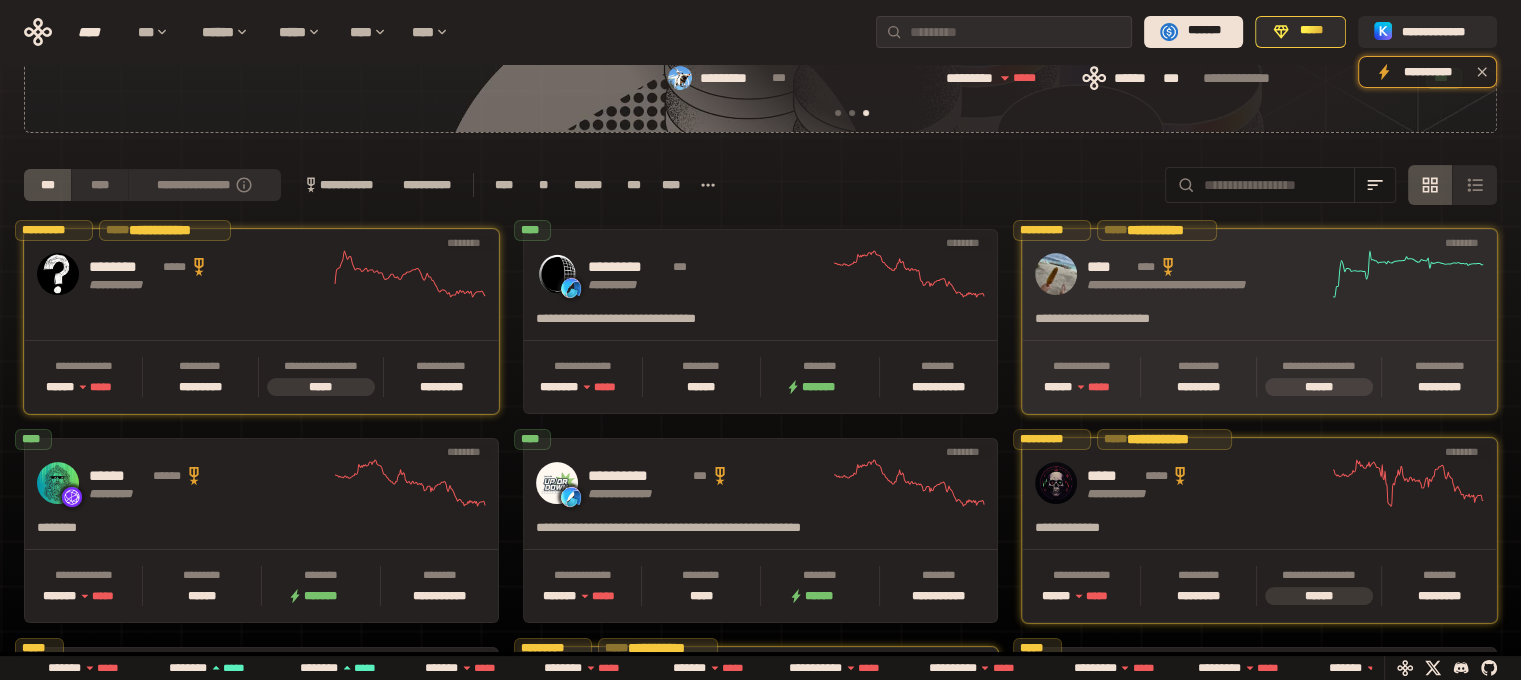 click on "**********" at bounding box center [1199, 325] 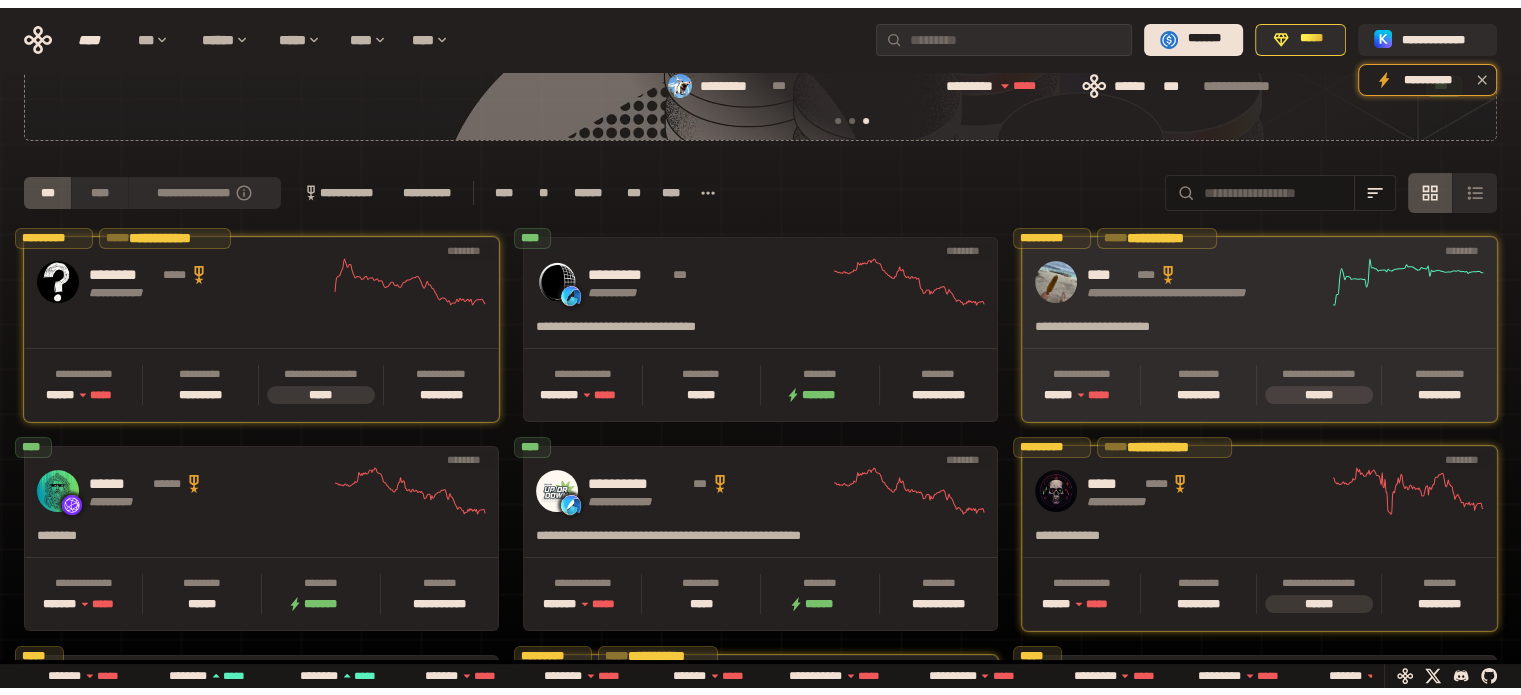 scroll, scrollTop: 0, scrollLeft: 0, axis: both 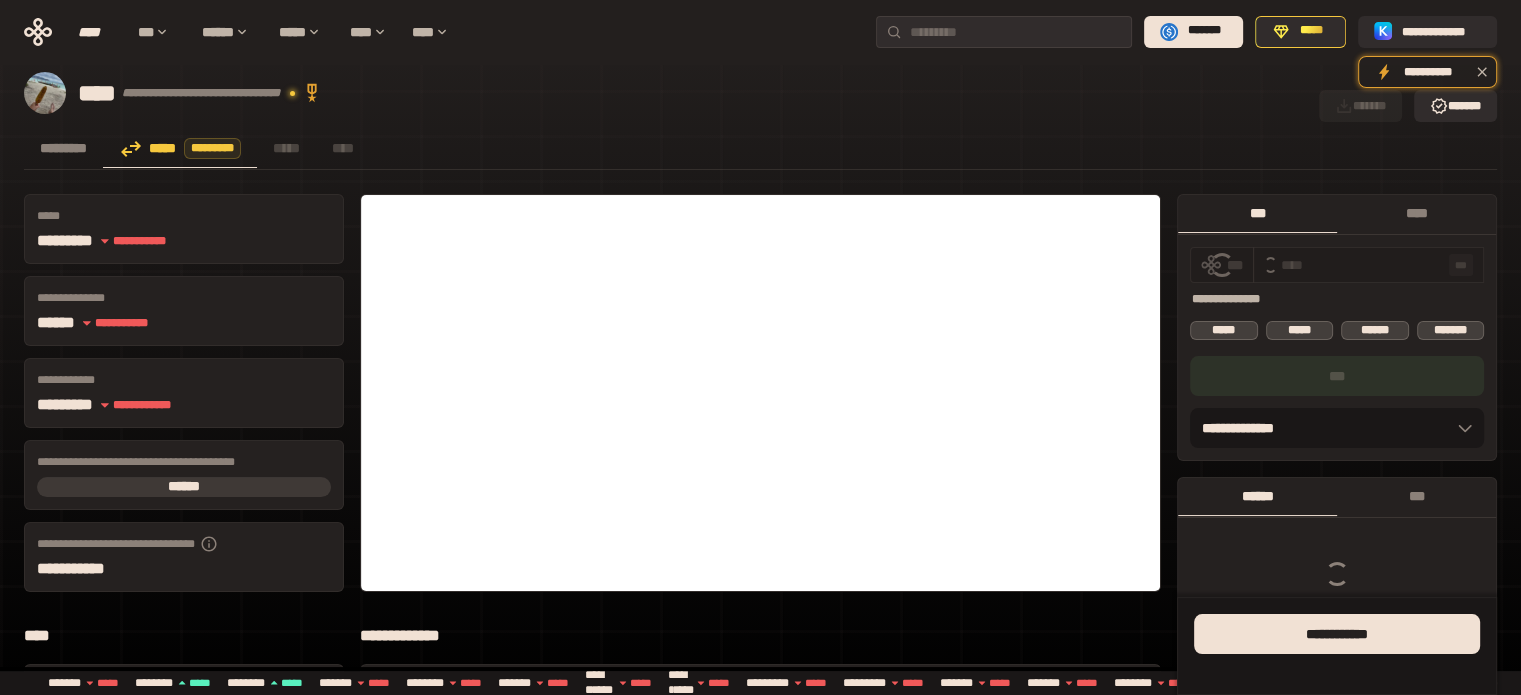 click on "***" at bounding box center [1368, 265] 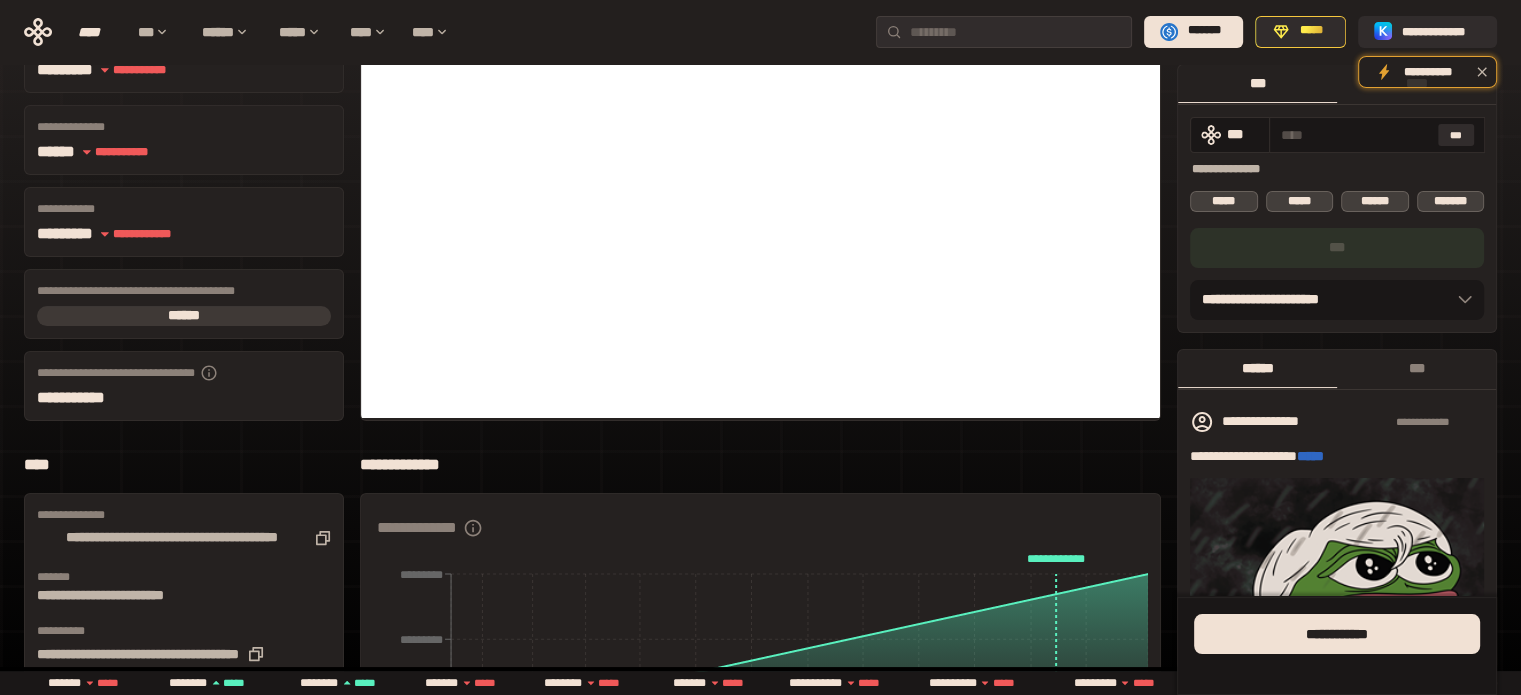 scroll, scrollTop: 0, scrollLeft: 0, axis: both 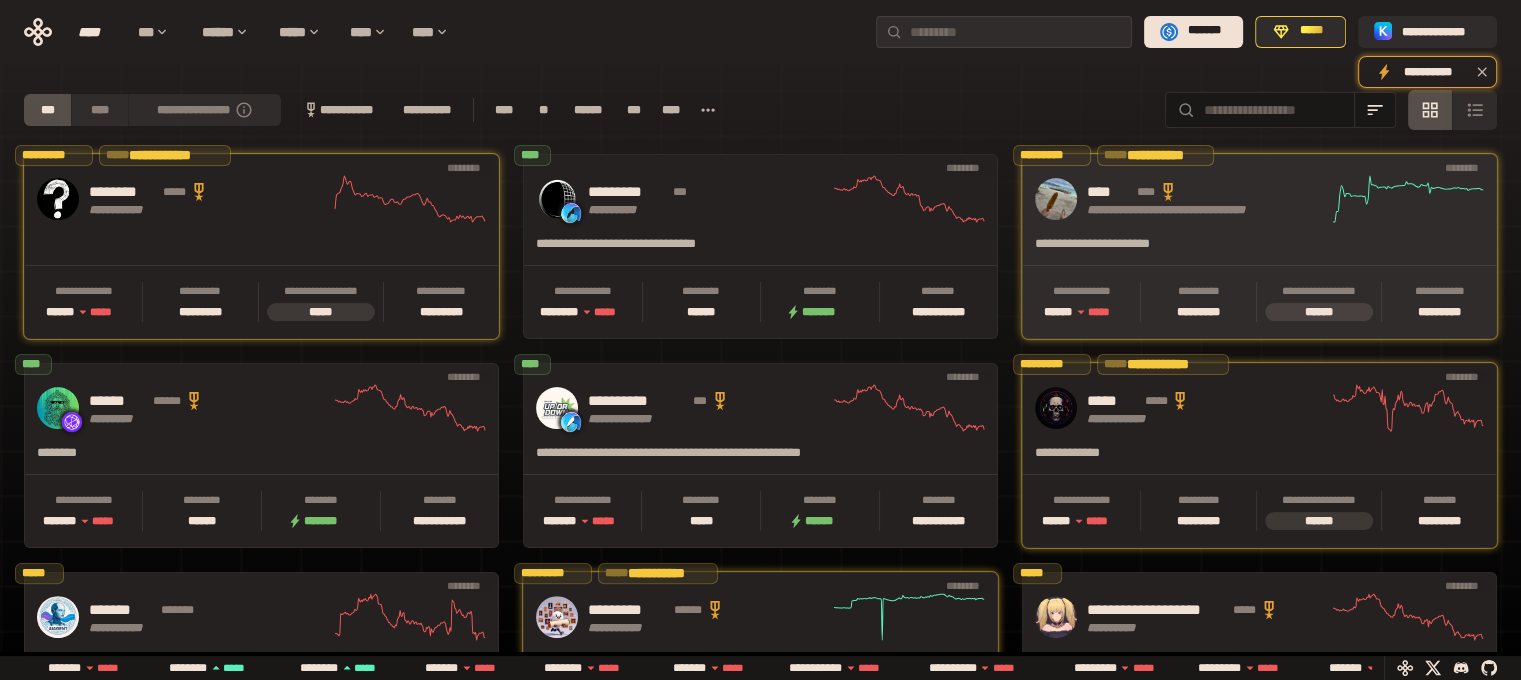 click on "**********" at bounding box center (1199, 250) 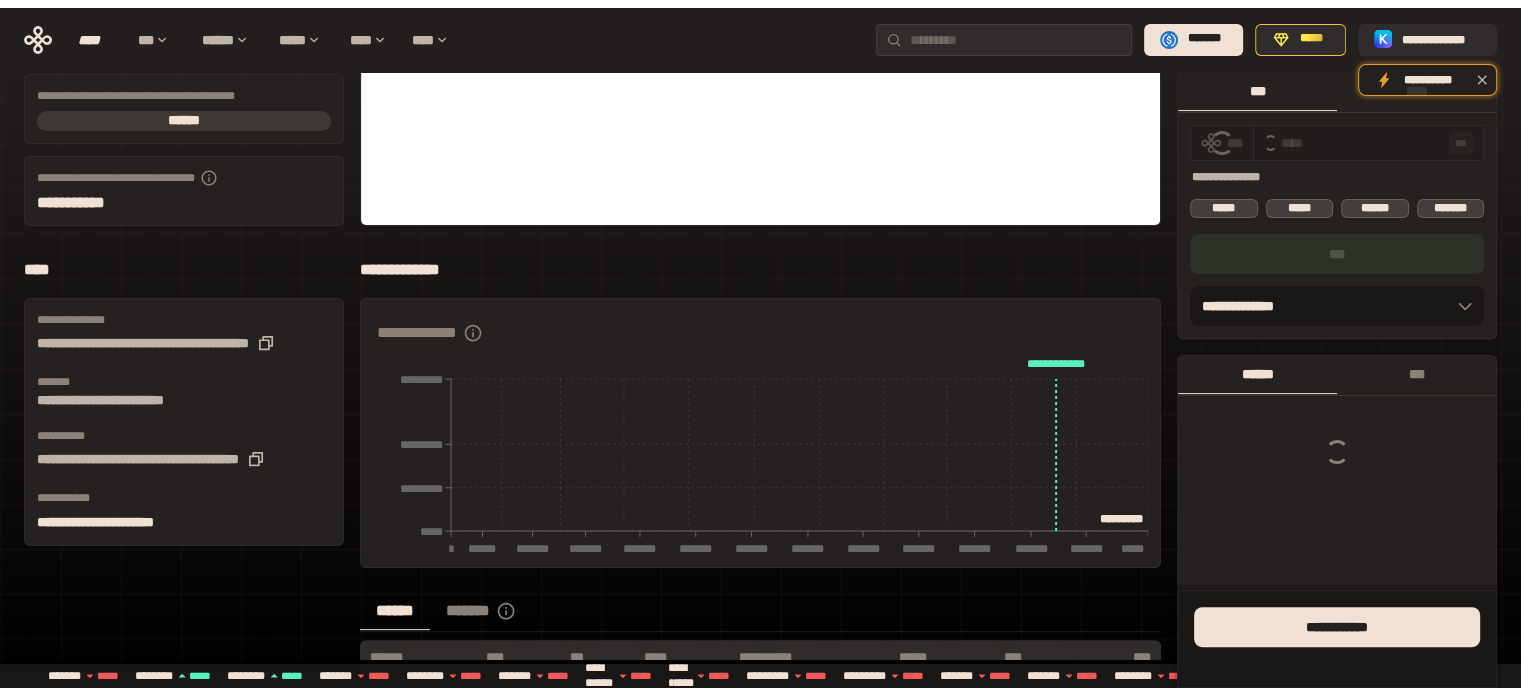 scroll, scrollTop: 0, scrollLeft: 0, axis: both 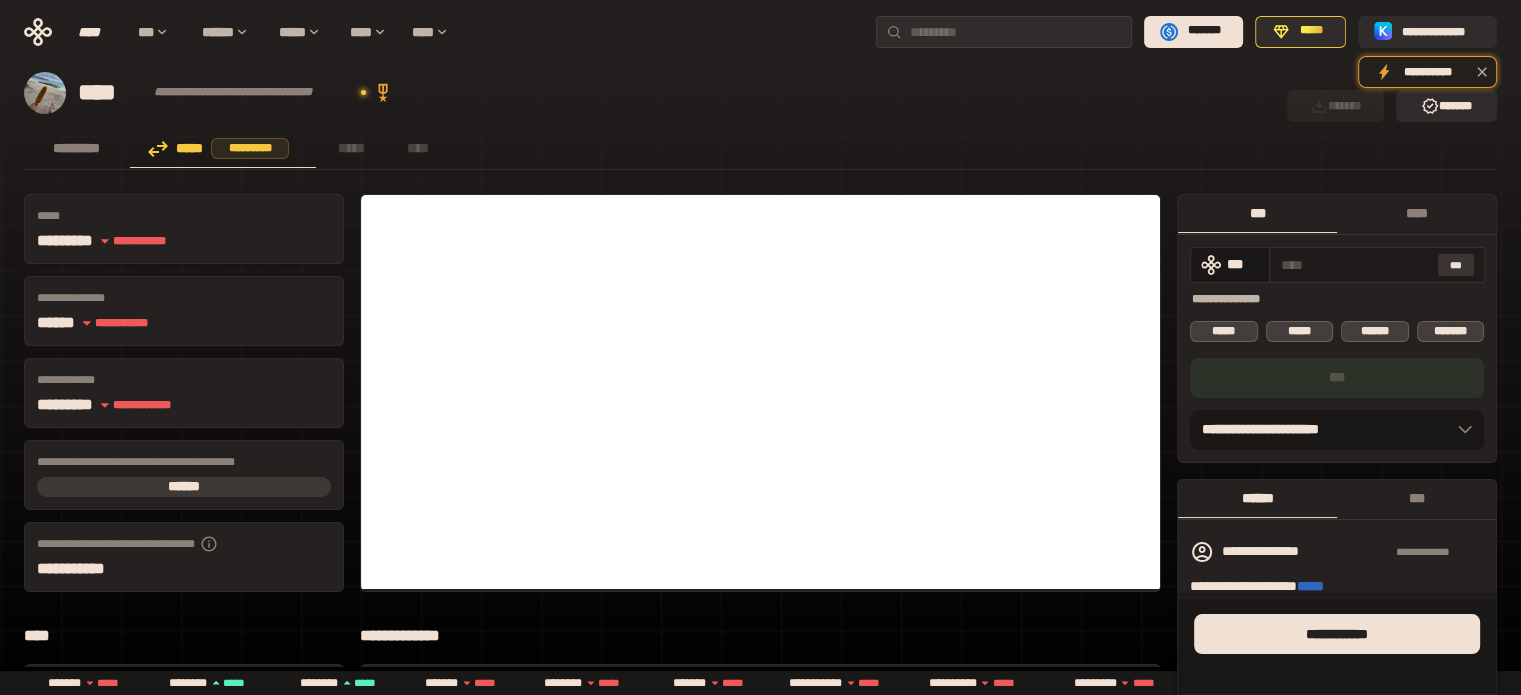 click on "***" at bounding box center (1456, 265) 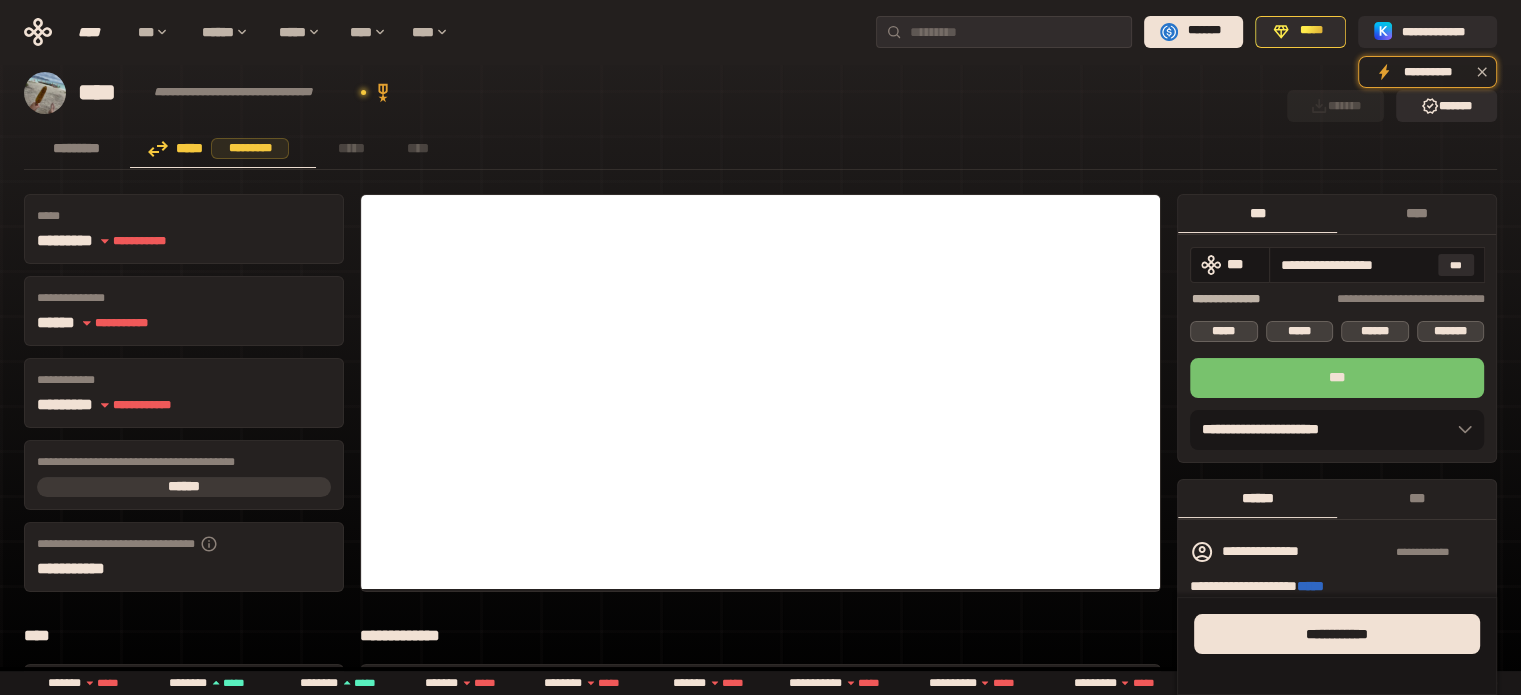 click on "***" at bounding box center (1337, 378) 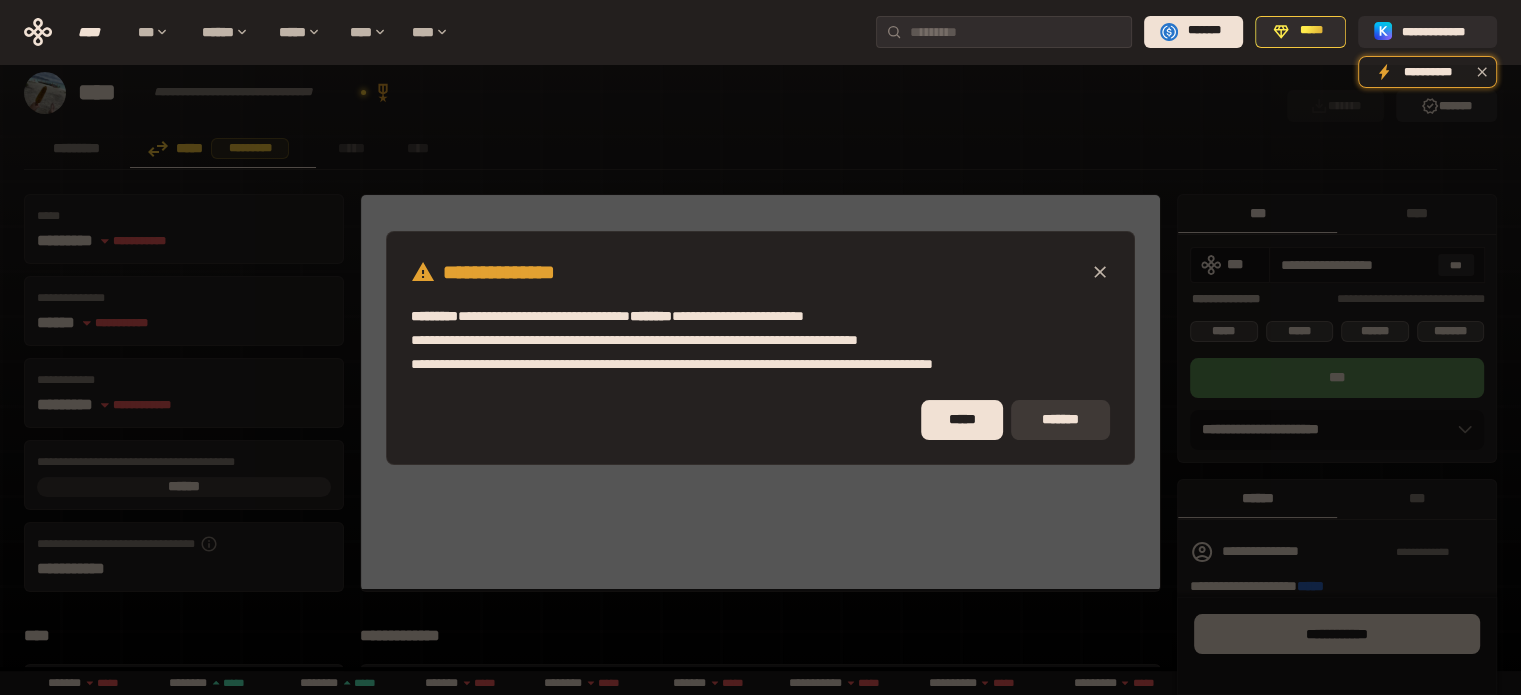 click on "*******" at bounding box center (1060, 420) 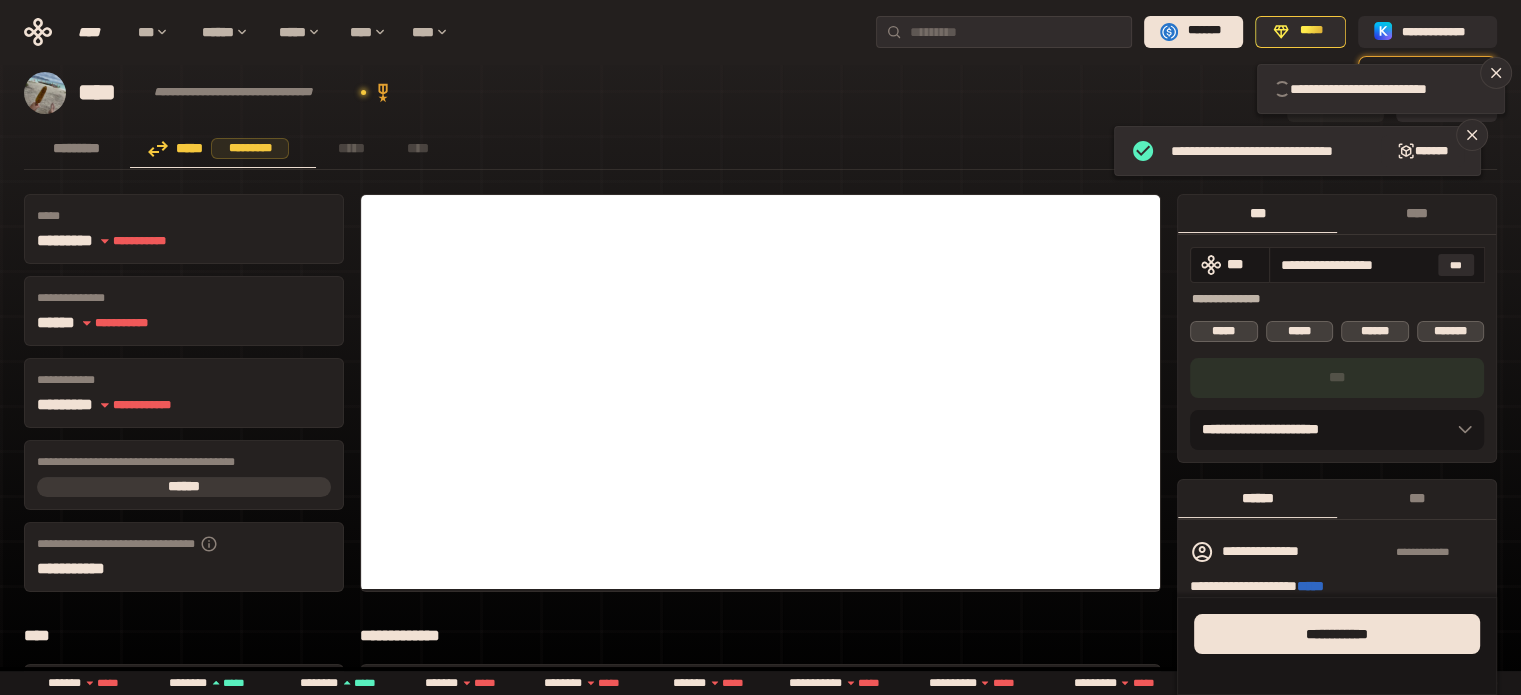 type 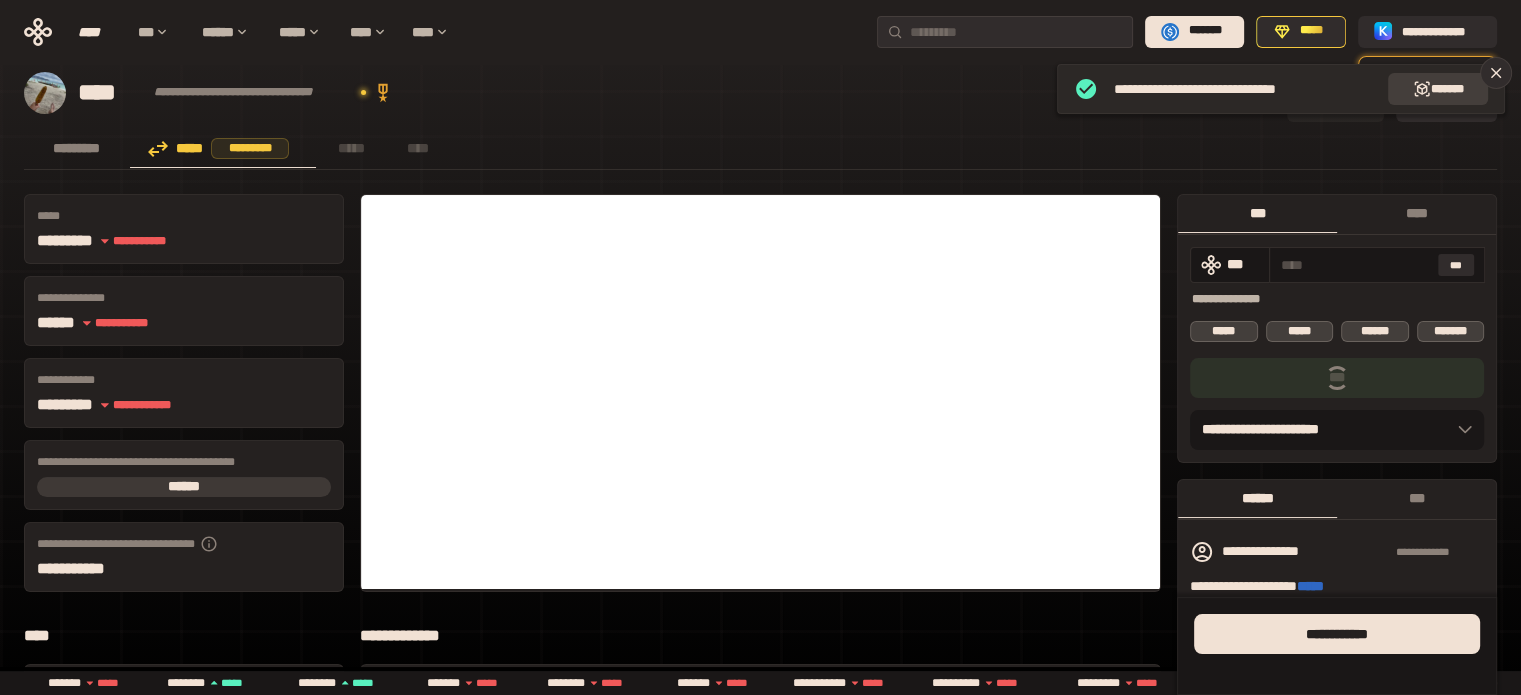 click on "*******" at bounding box center (1438, 89) 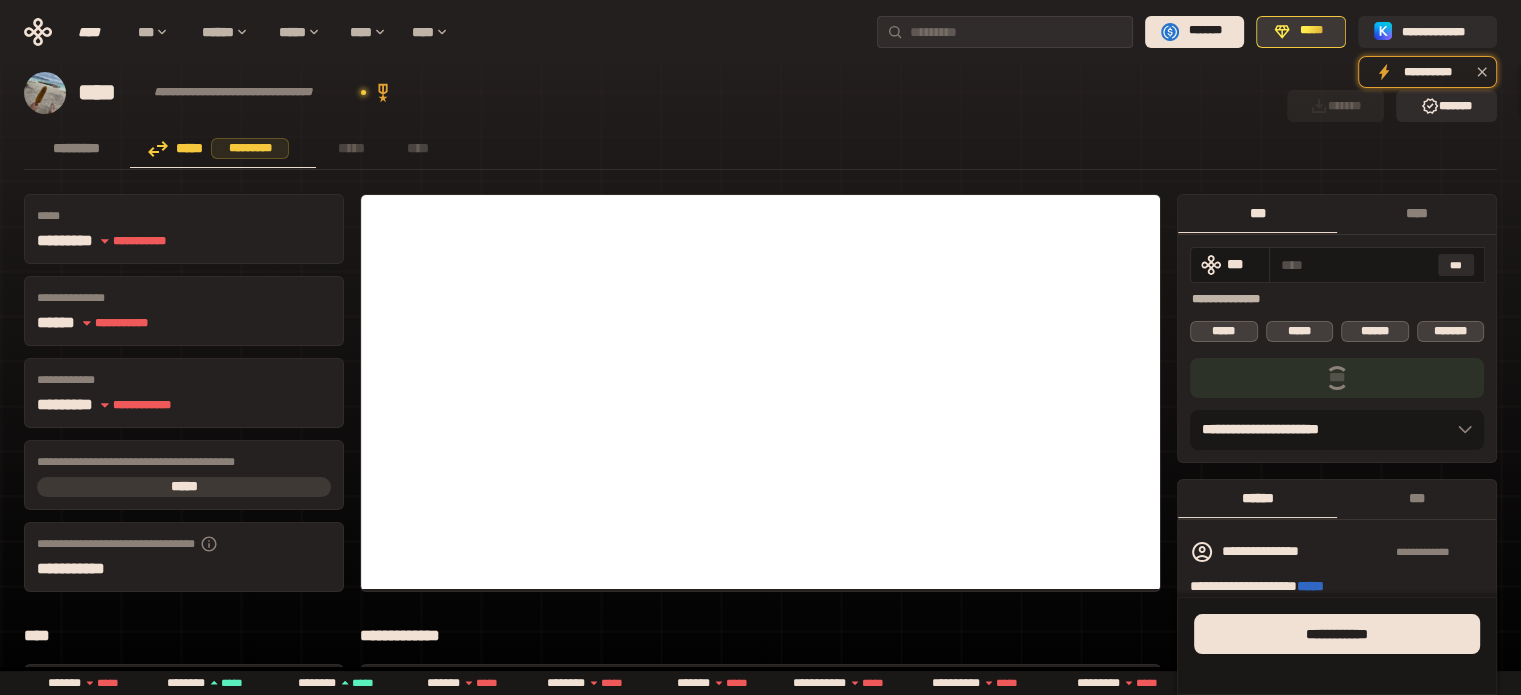 click on "*****" at bounding box center [1301, 32] 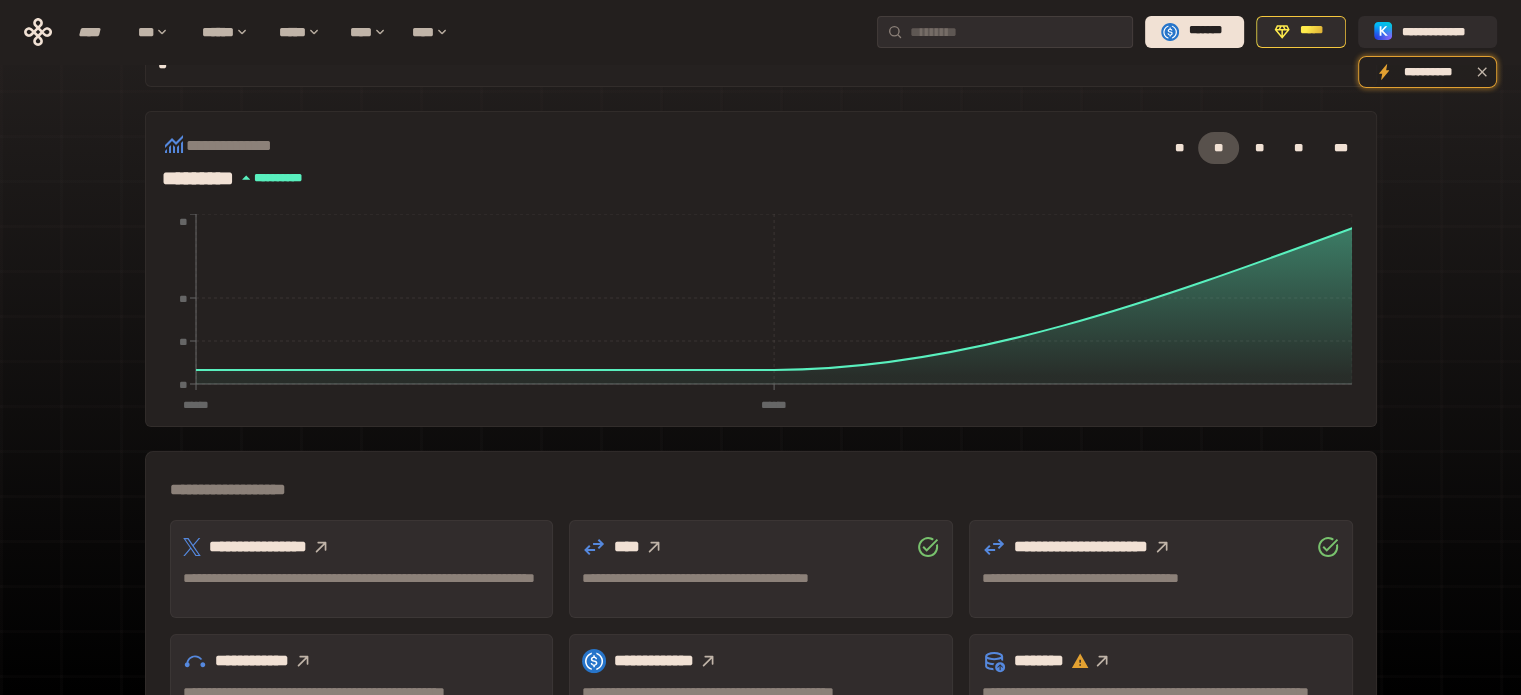 scroll, scrollTop: 0, scrollLeft: 0, axis: both 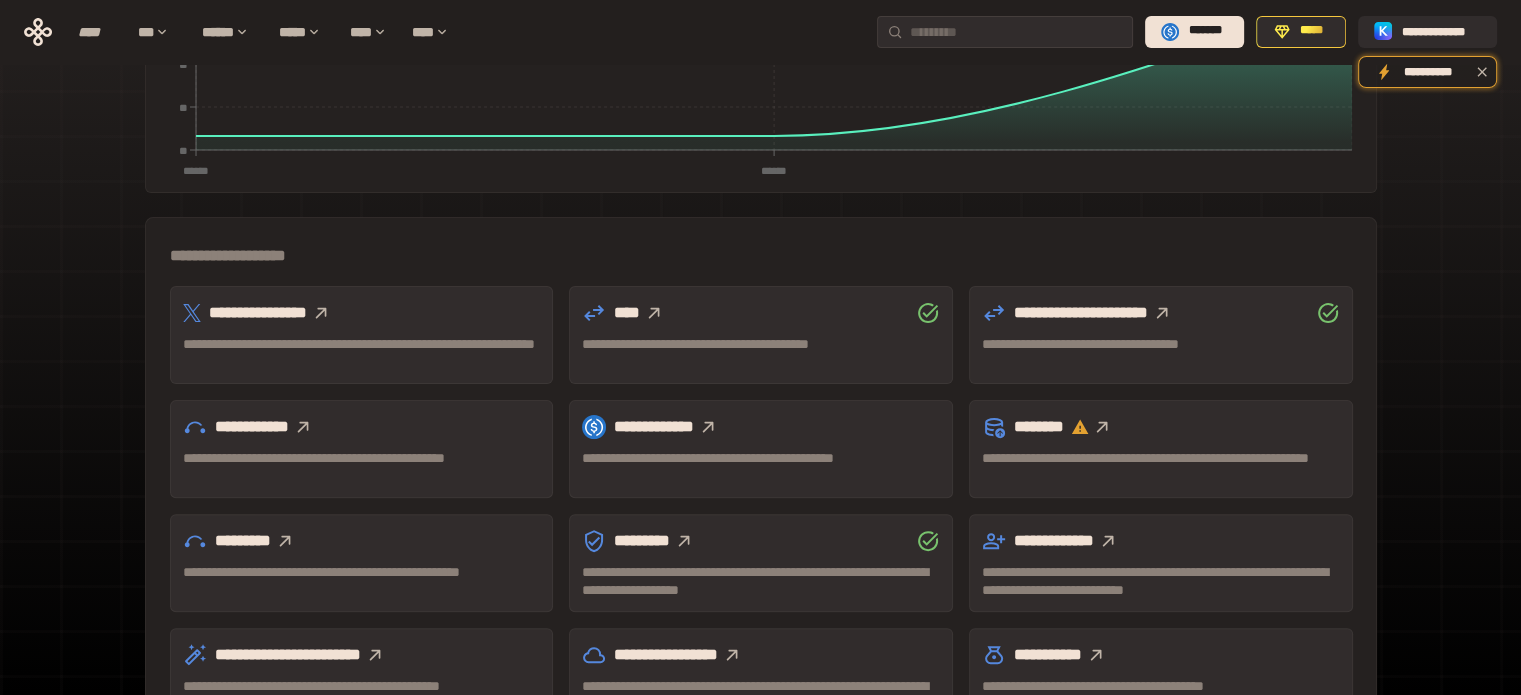 click 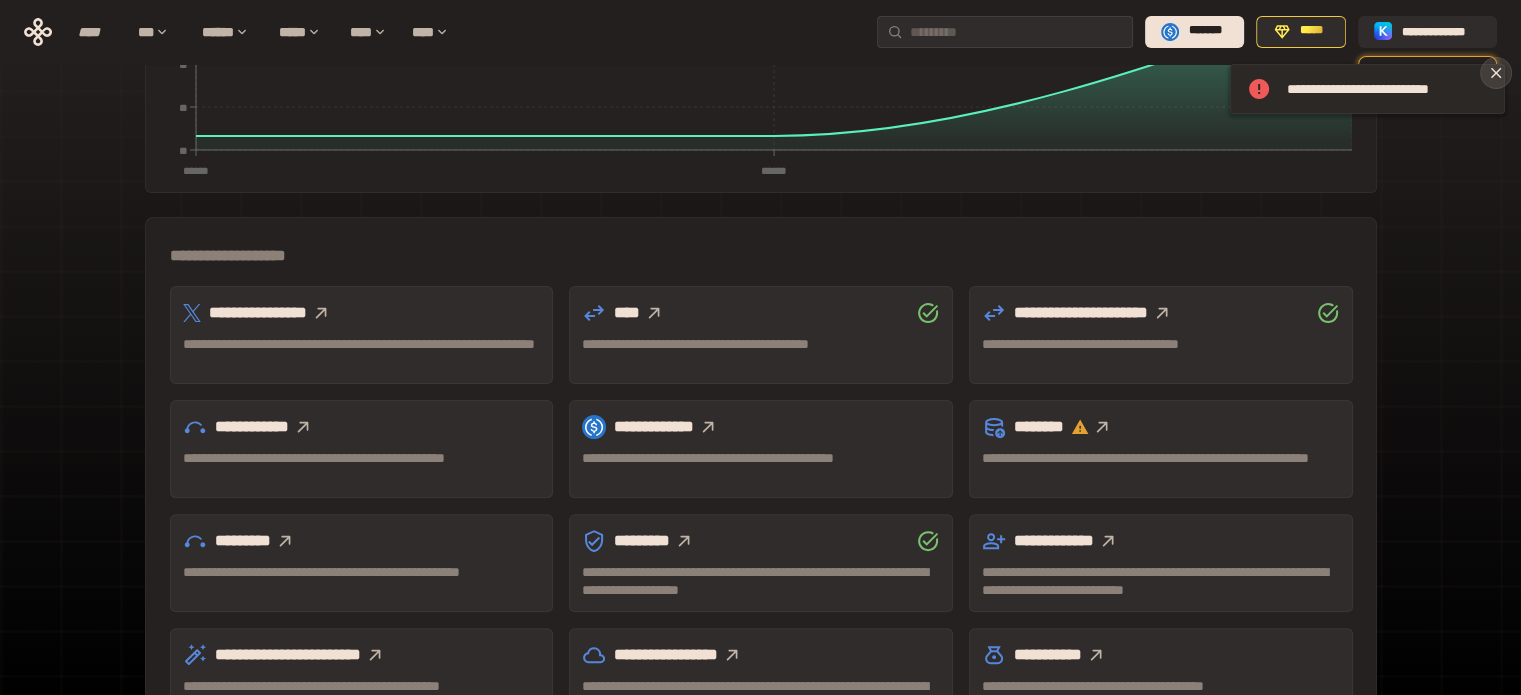 click 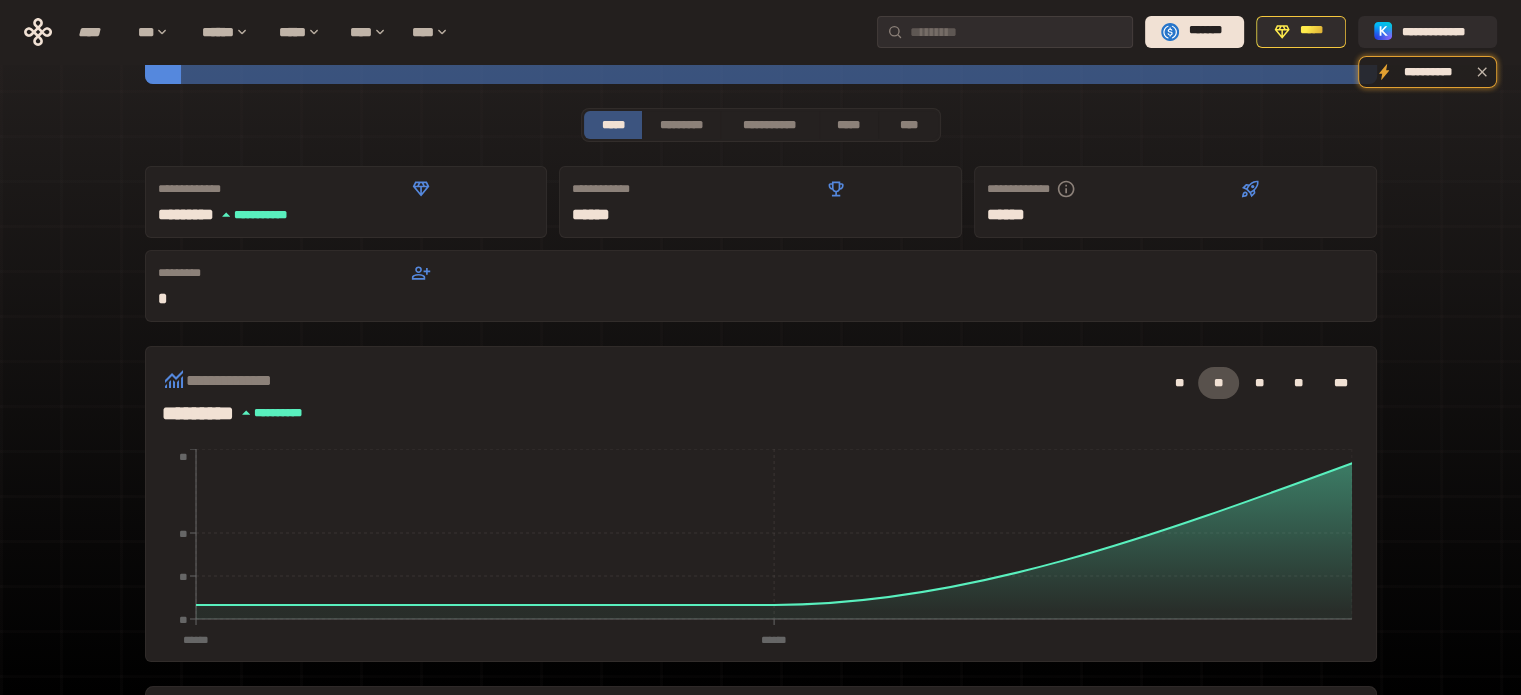 scroll, scrollTop: 0, scrollLeft: 0, axis: both 